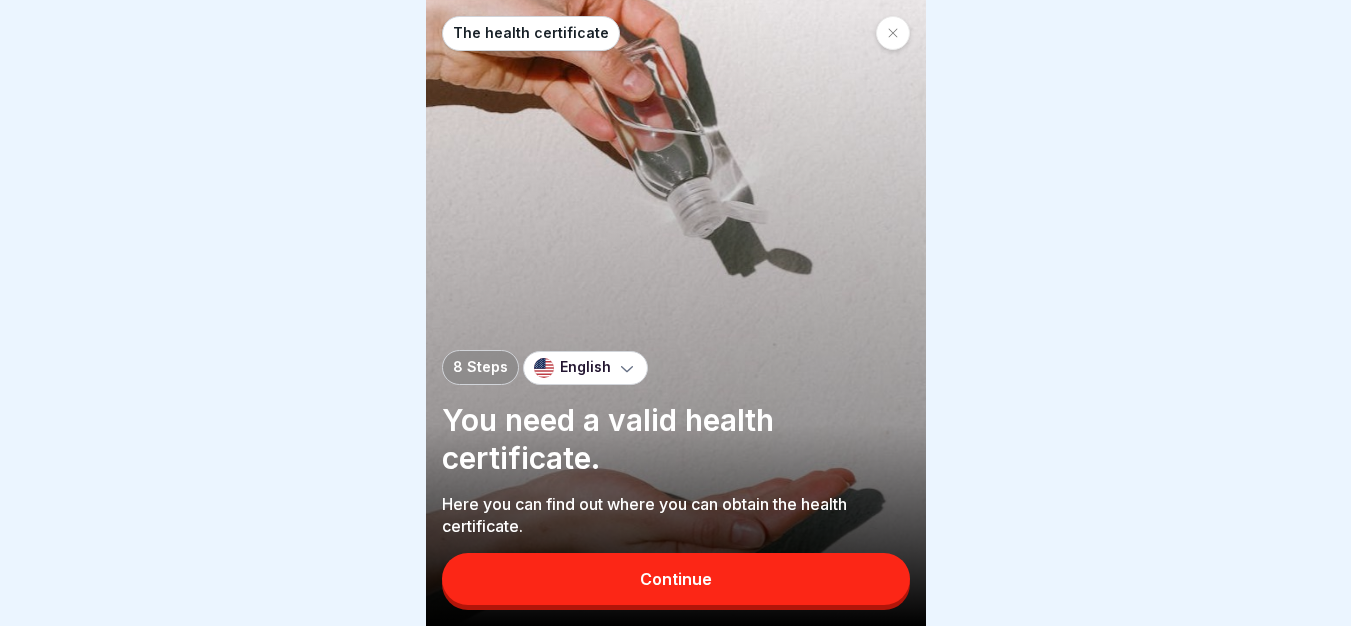 scroll, scrollTop: 15, scrollLeft: 0, axis: vertical 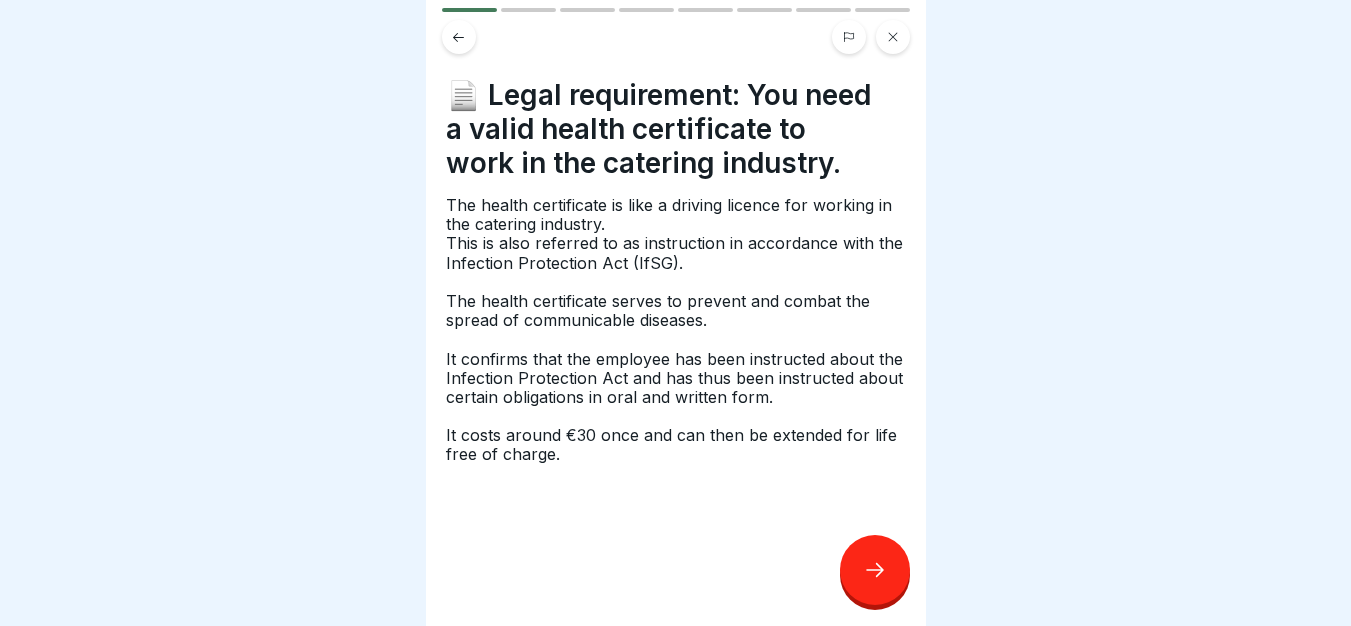 click 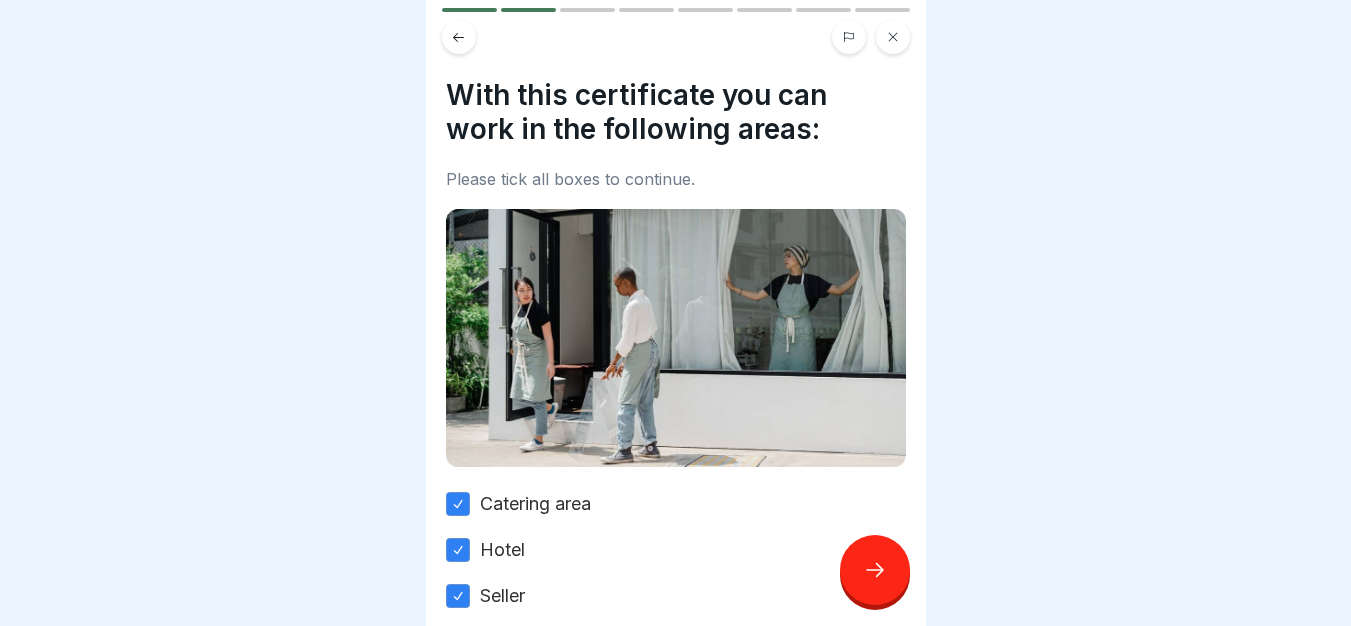 click 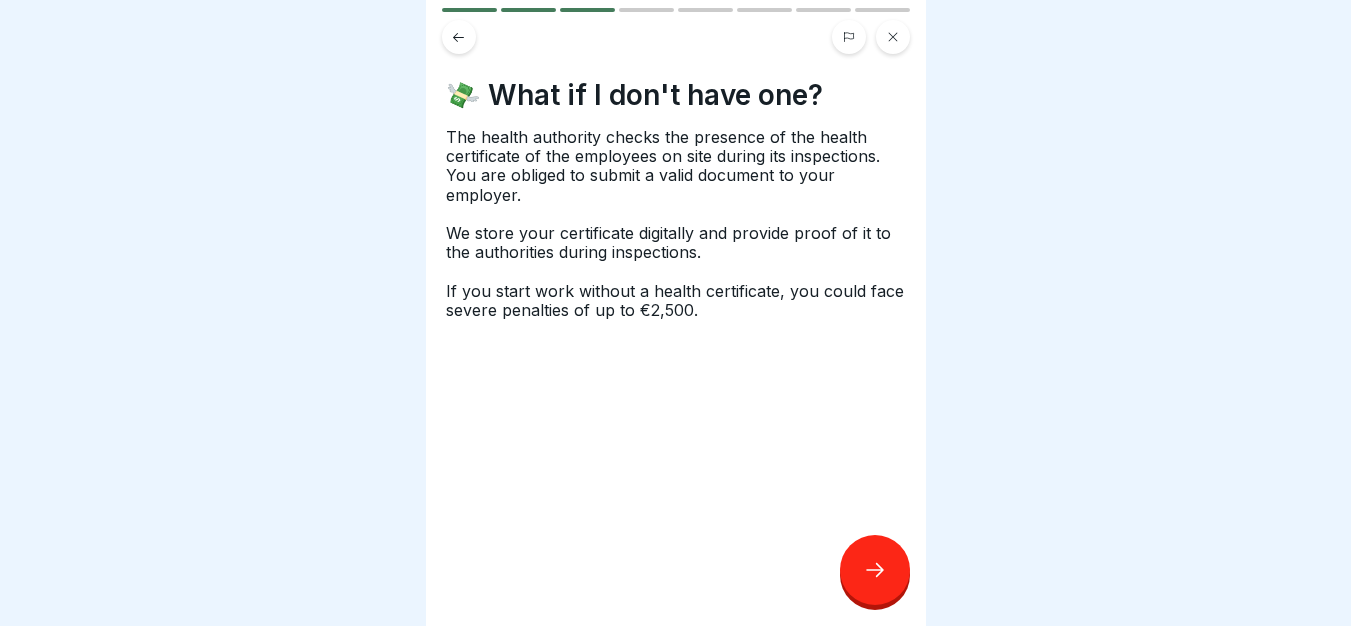click 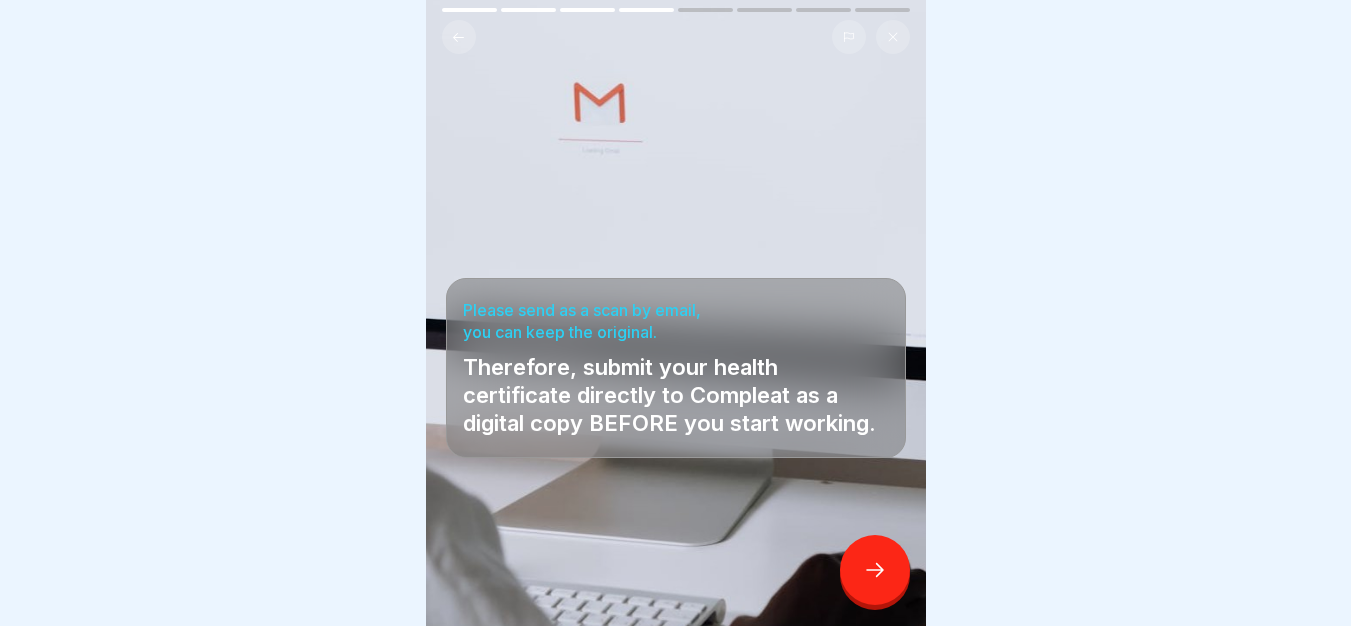 click 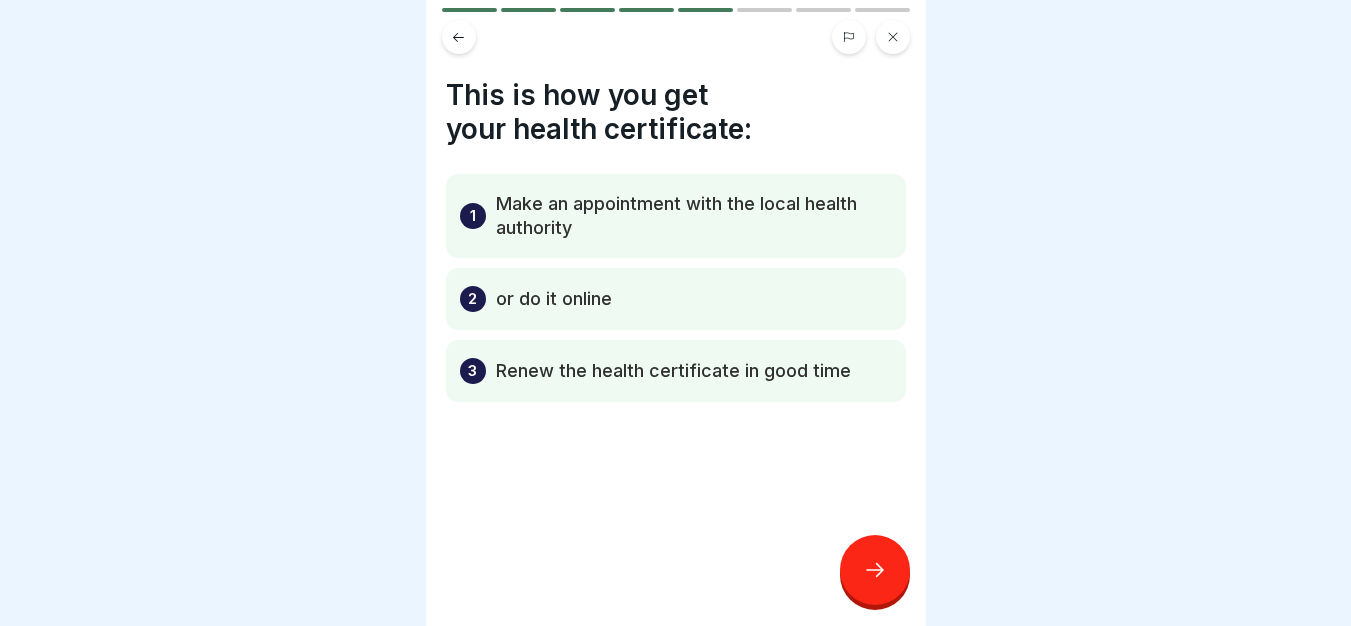 click 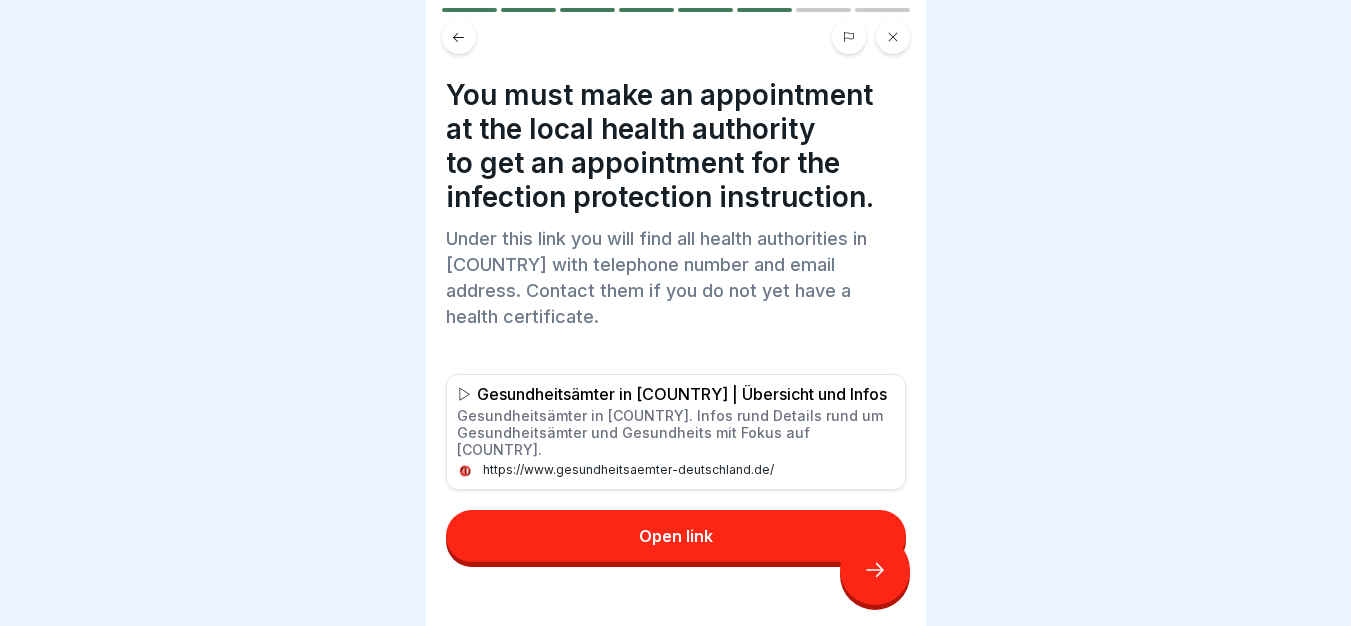 click 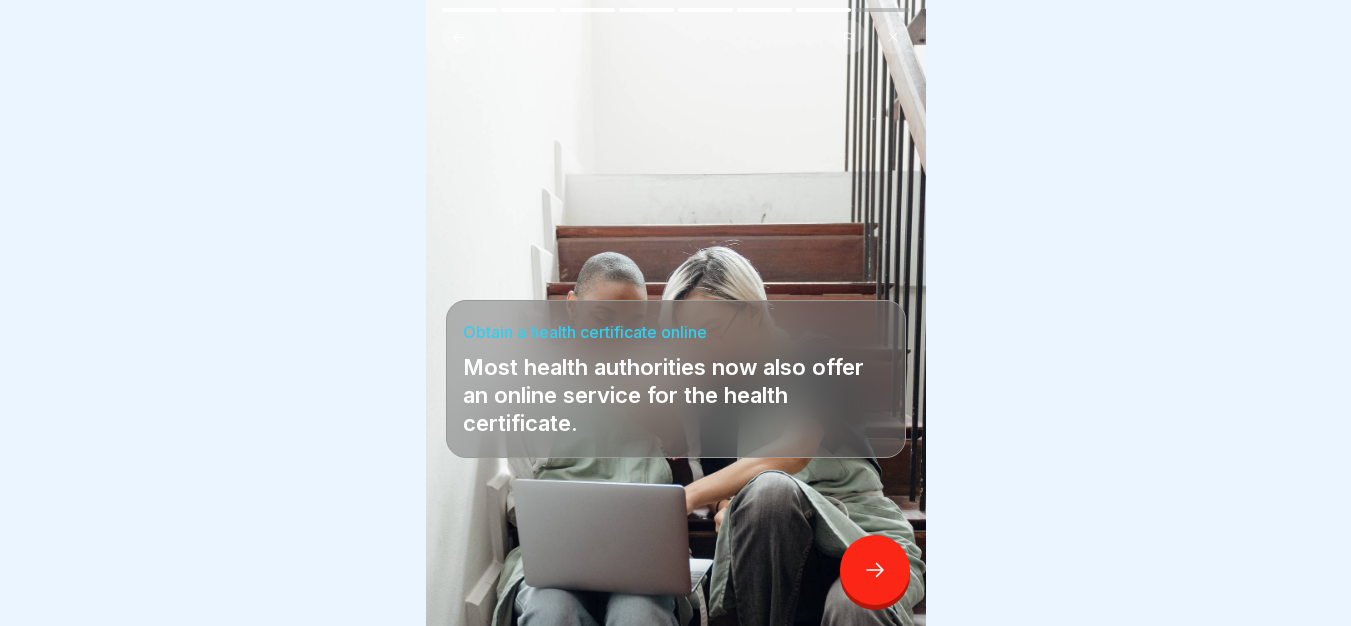 click 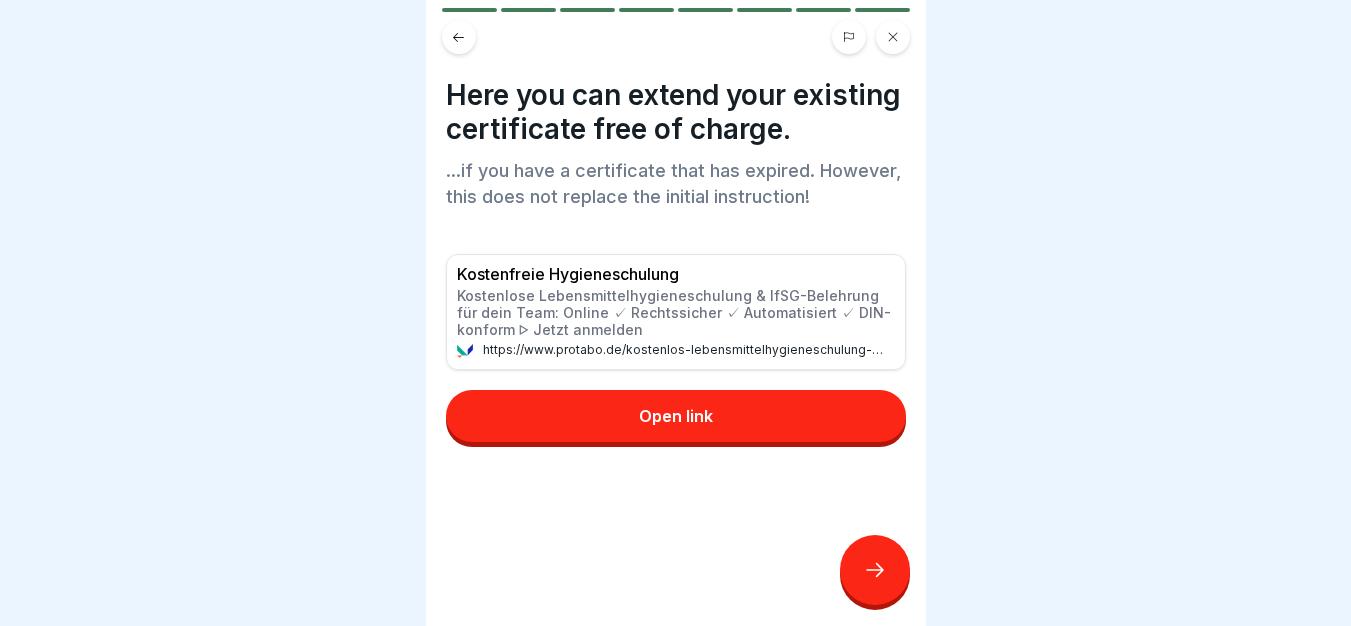 click 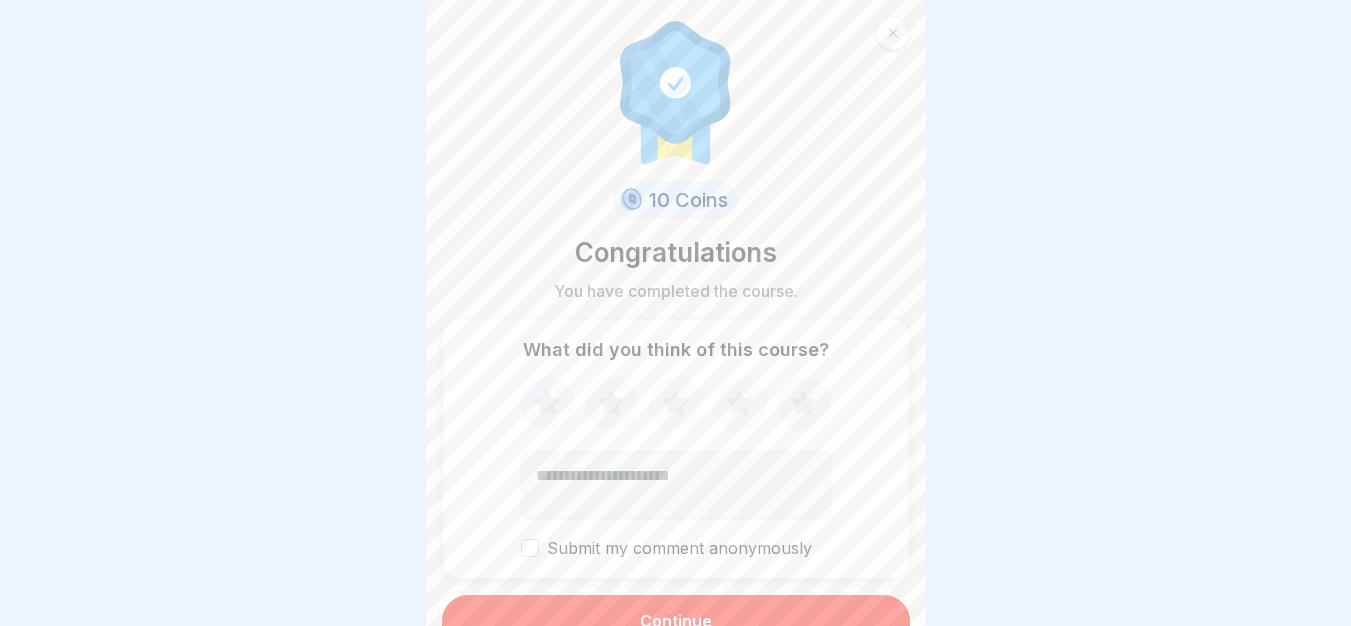 click 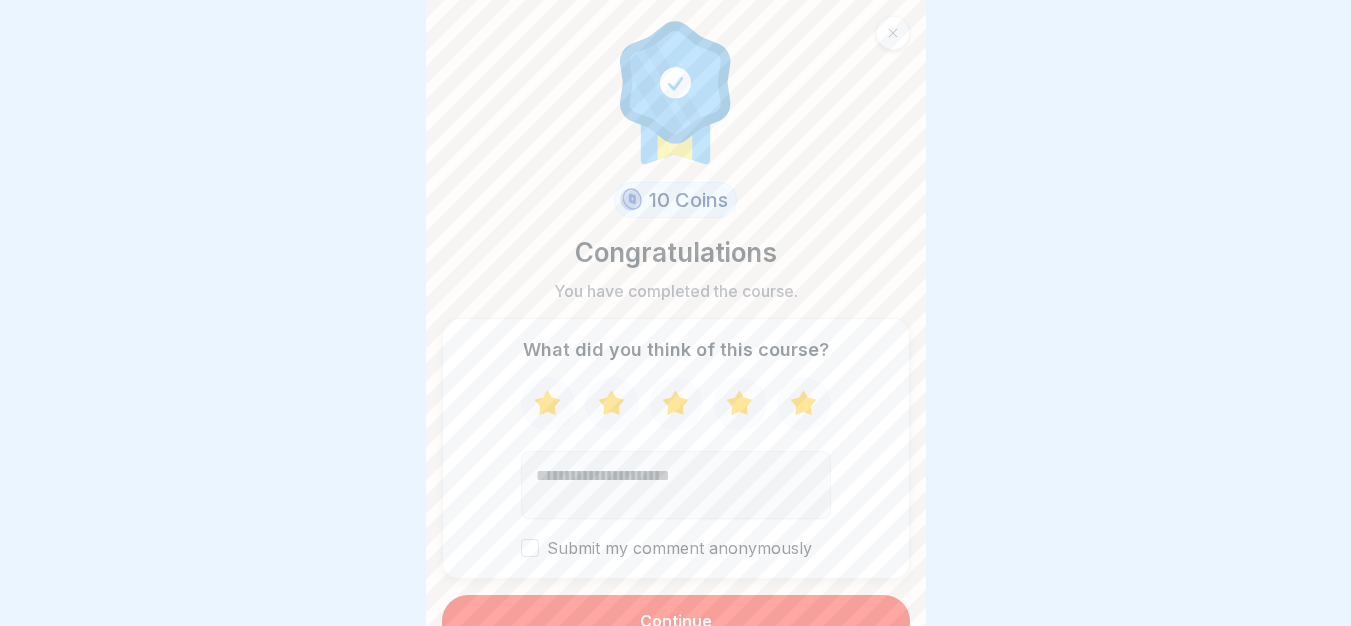 scroll, scrollTop: 27, scrollLeft: 0, axis: vertical 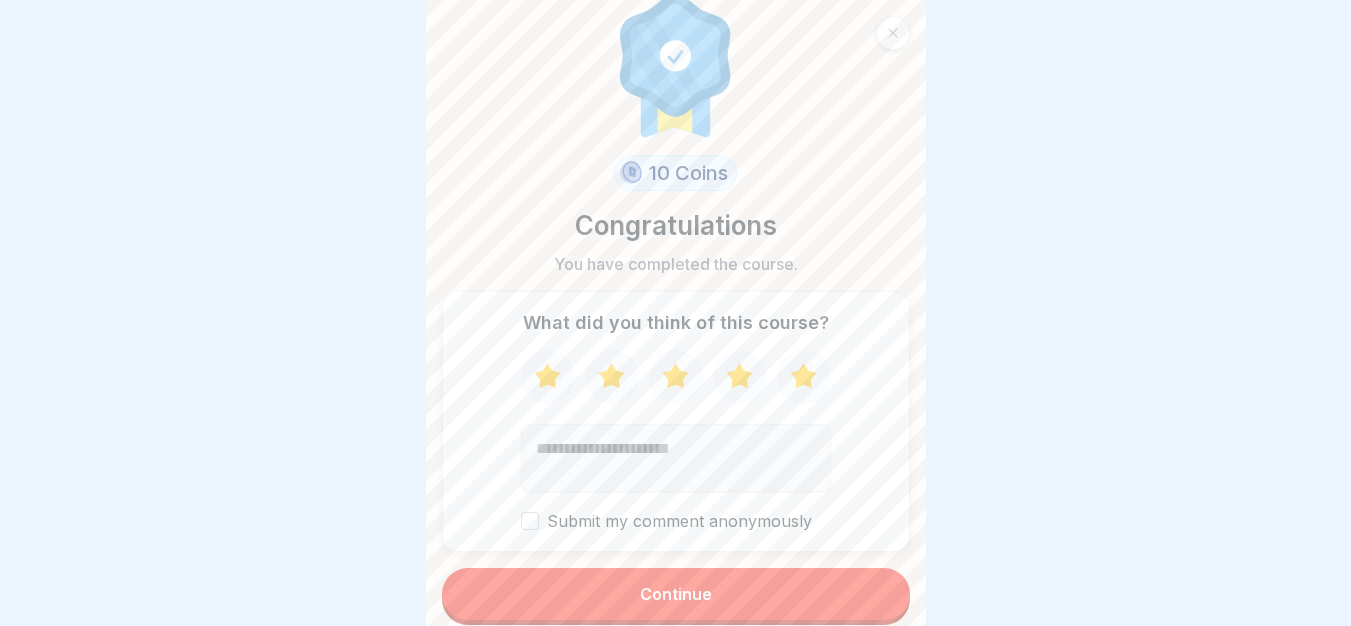click on "Continue" at bounding box center (676, 594) 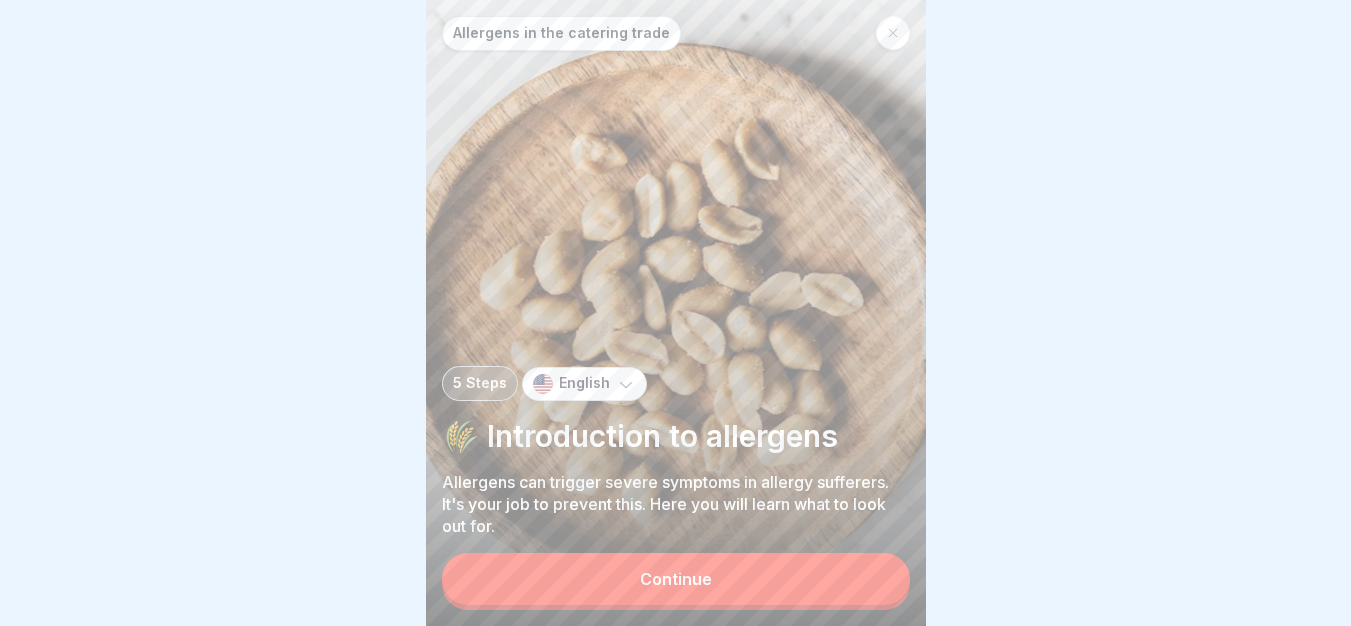click on "Continue" at bounding box center (676, 579) 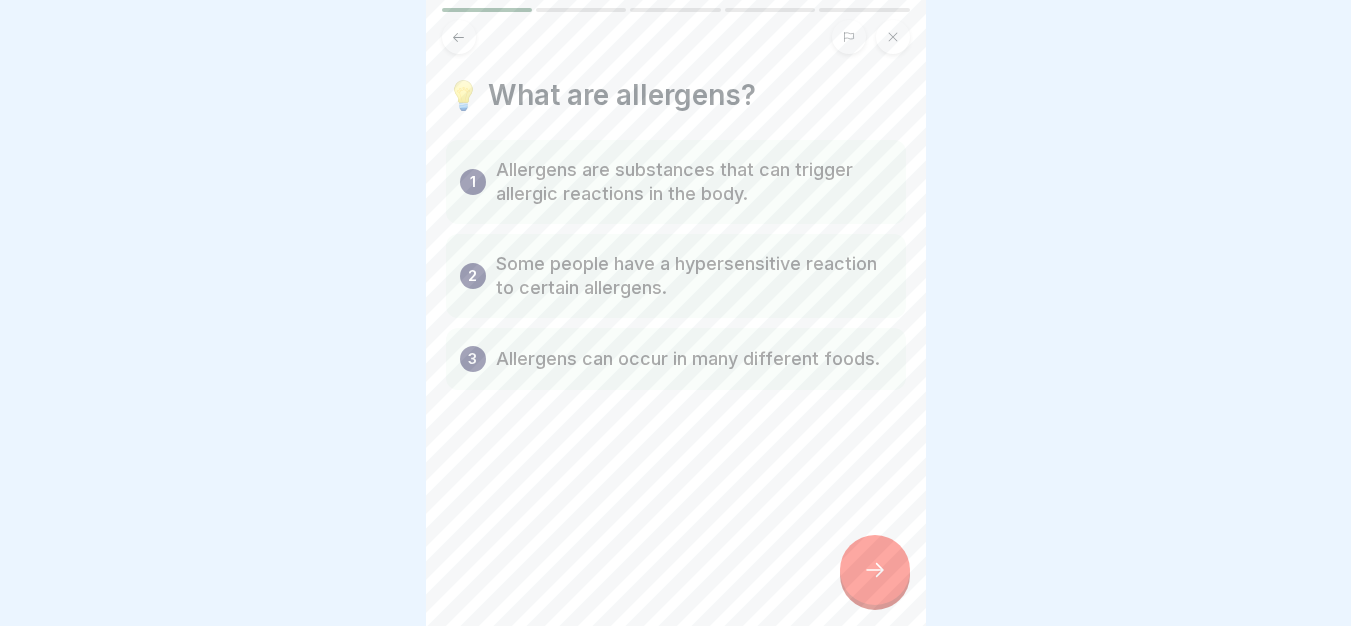 click at bounding box center (875, 570) 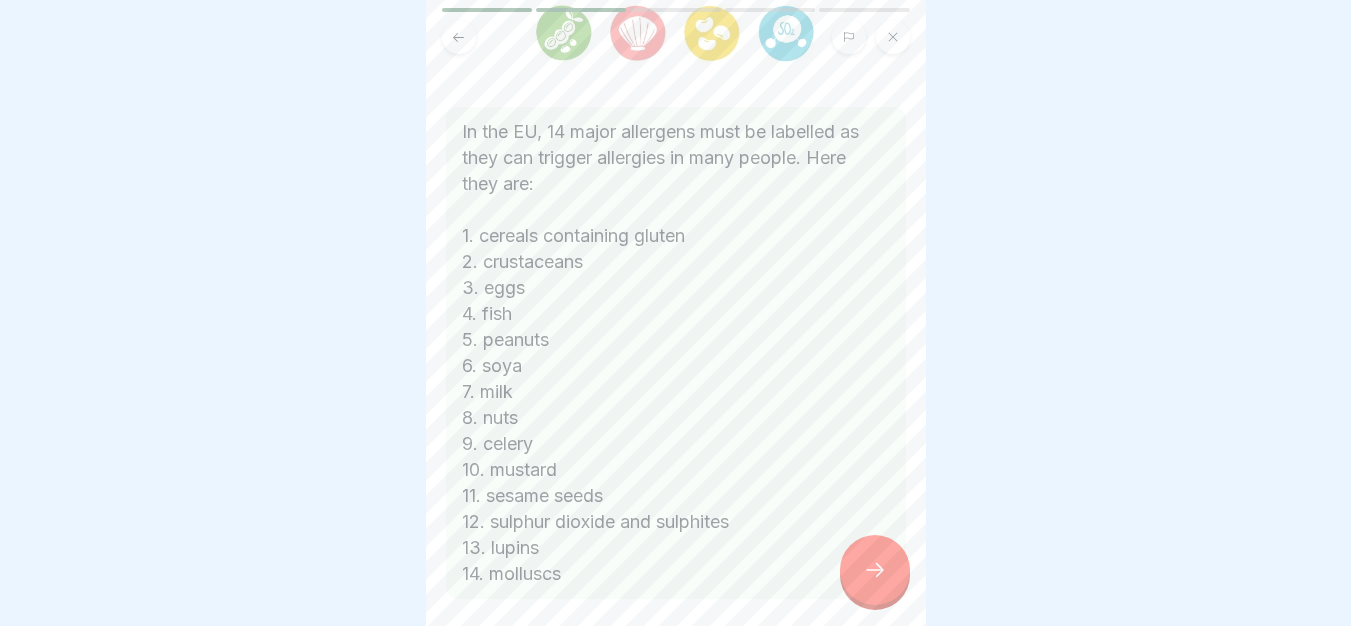 scroll, scrollTop: 322, scrollLeft: 0, axis: vertical 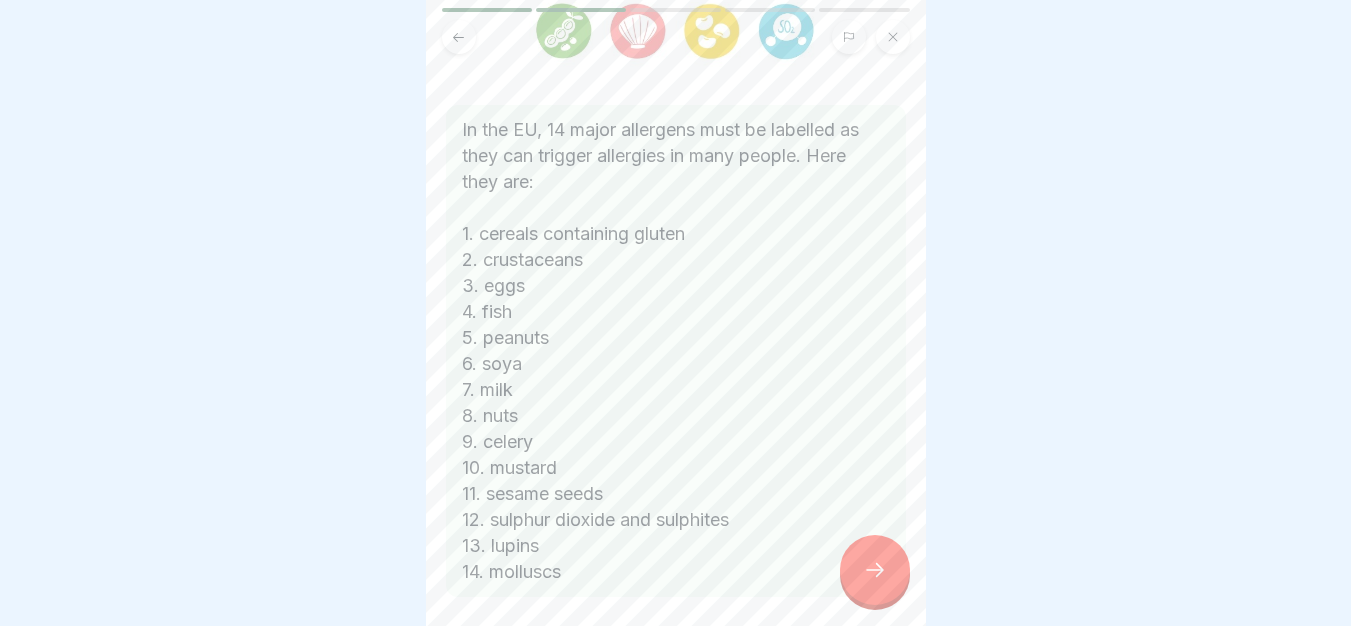 click 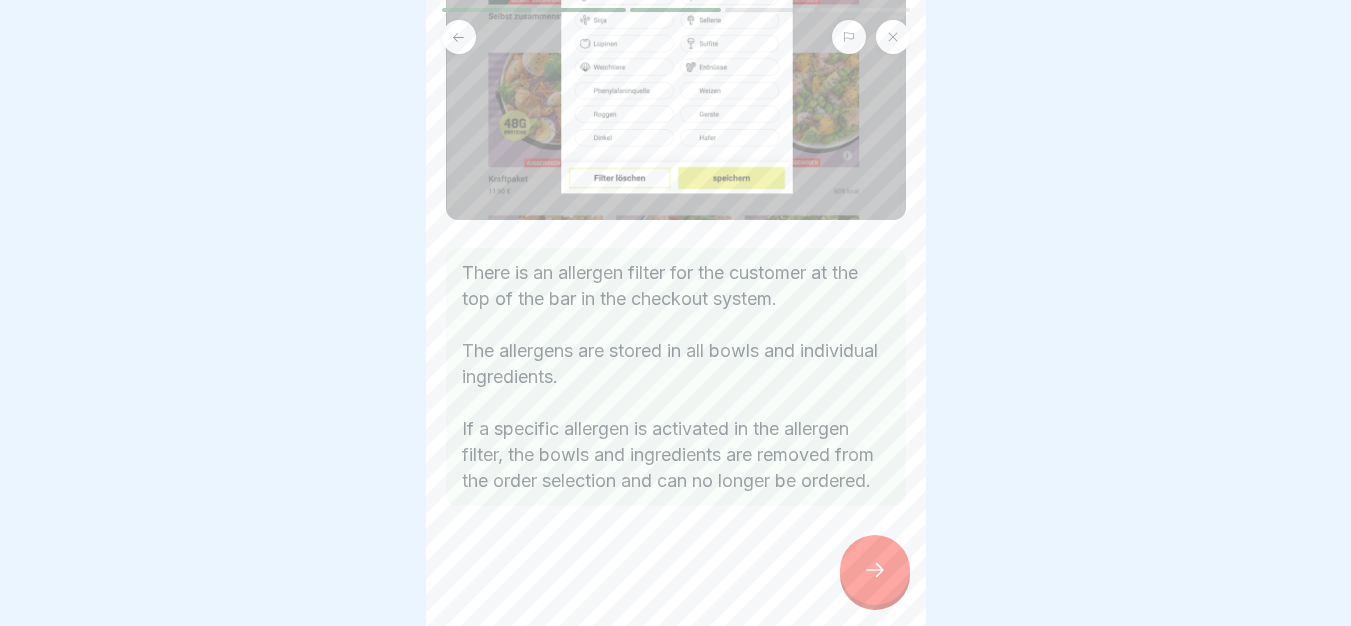 scroll, scrollTop: 330, scrollLeft: 0, axis: vertical 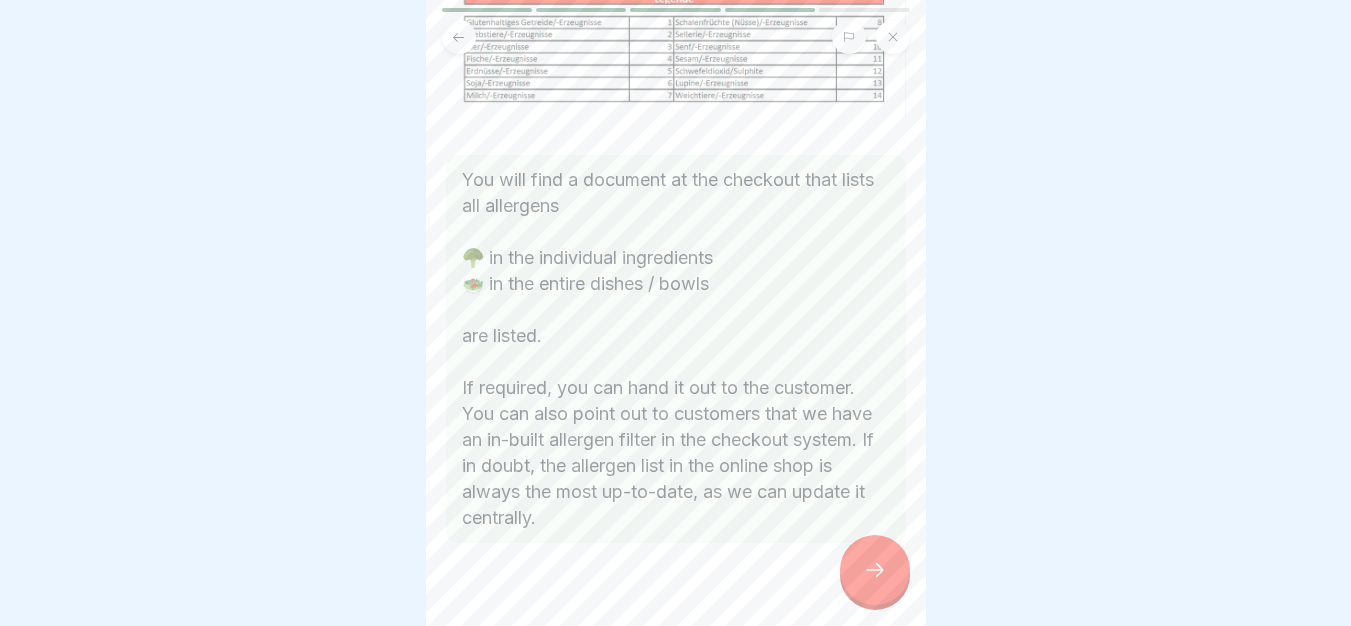 click at bounding box center (875, 570) 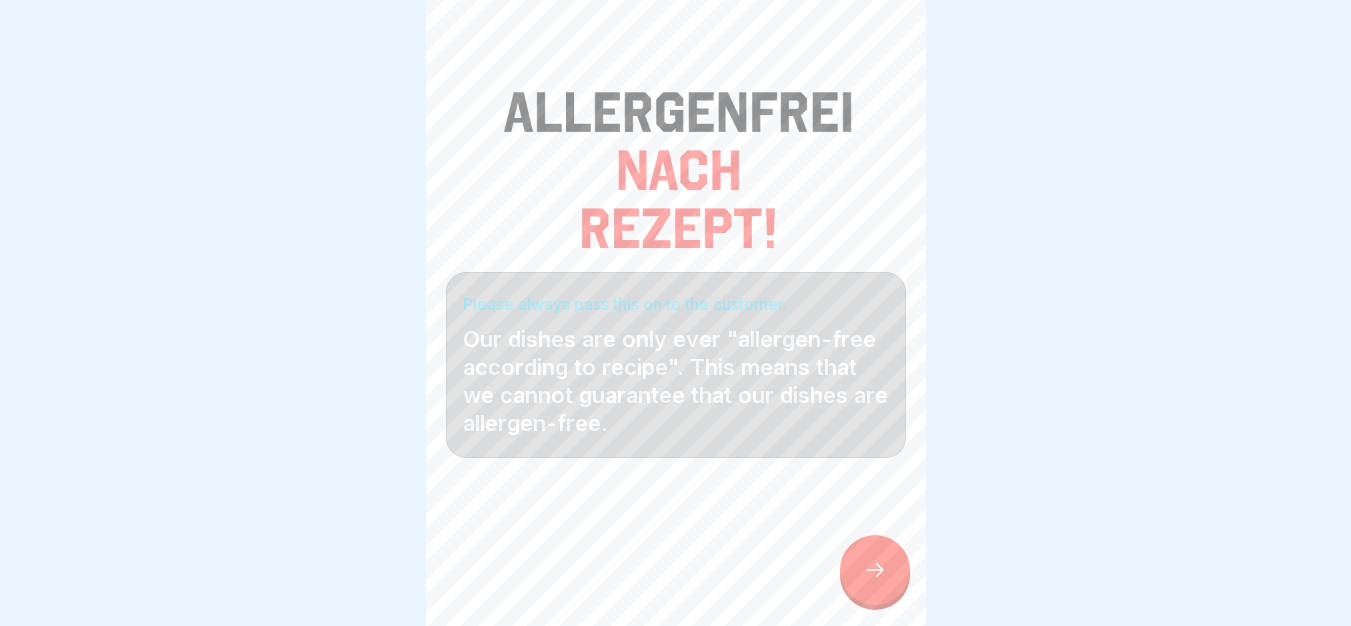 click at bounding box center (875, 570) 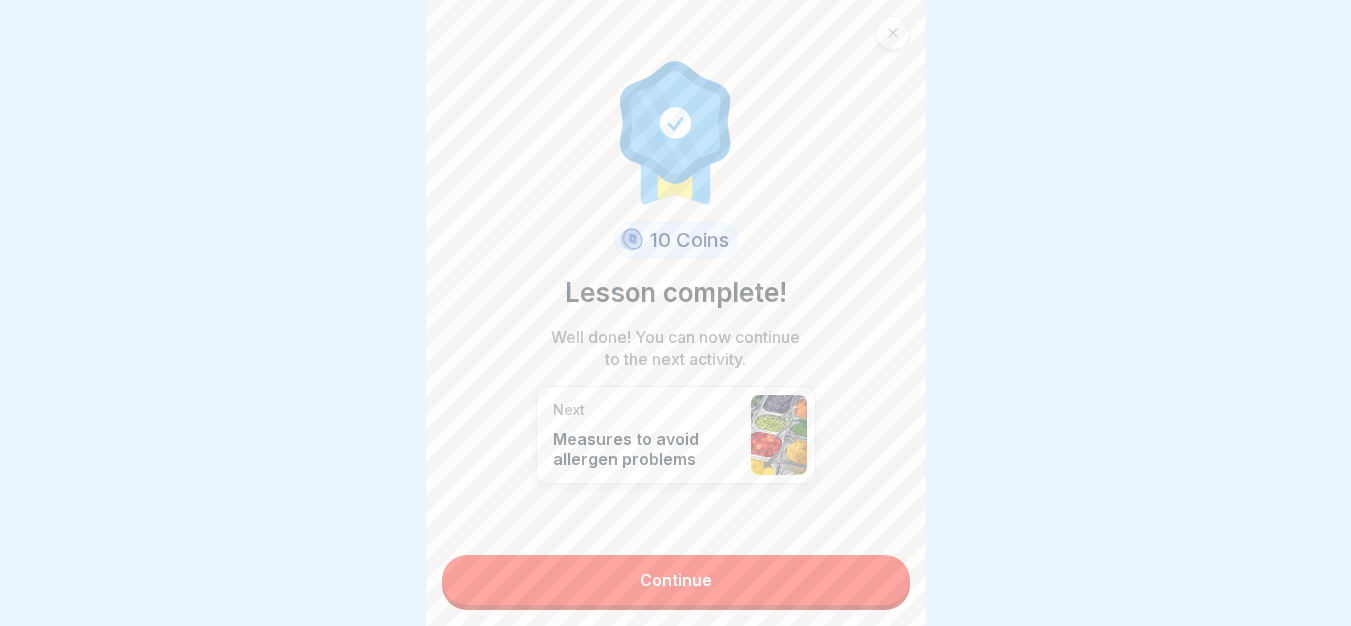 click on "Continue" at bounding box center (676, 580) 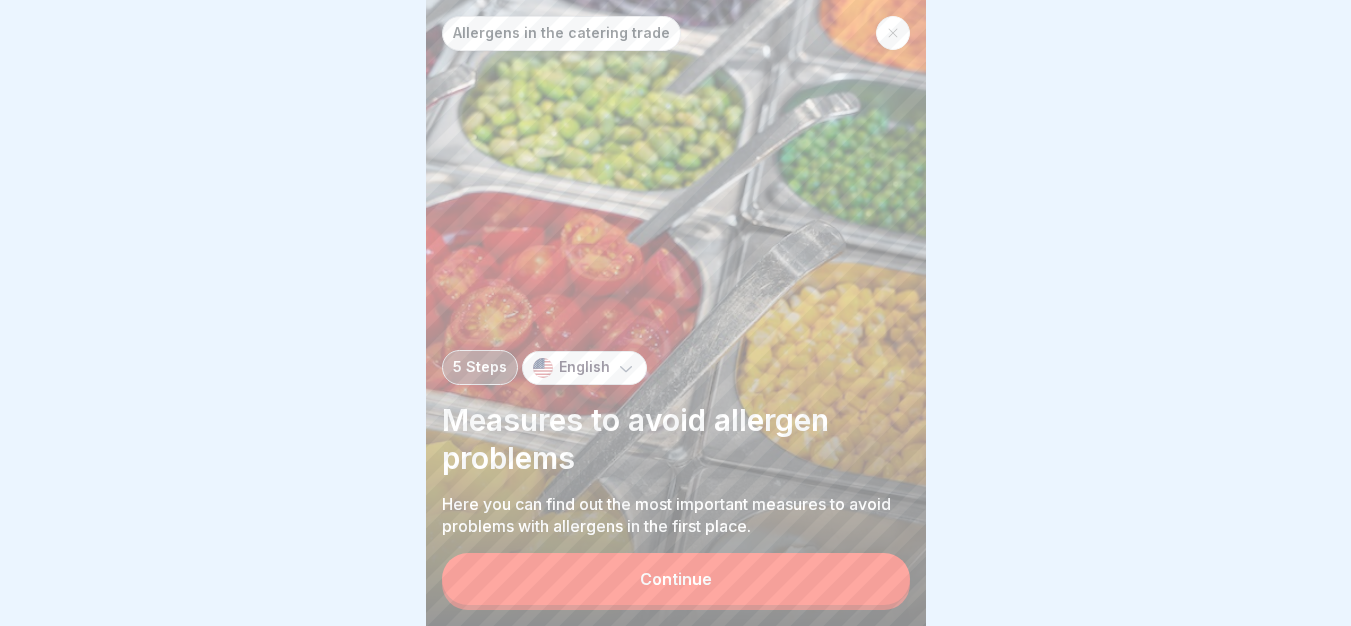 click at bounding box center [893, 33] 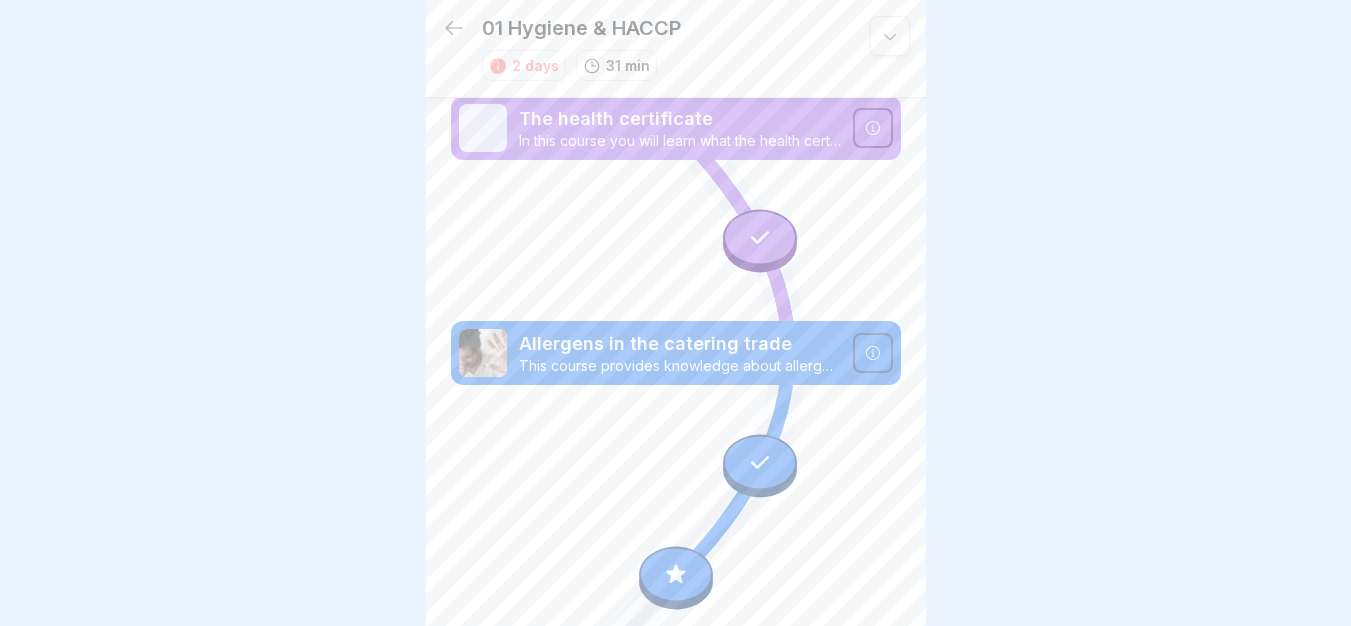scroll, scrollTop: 8, scrollLeft: 0, axis: vertical 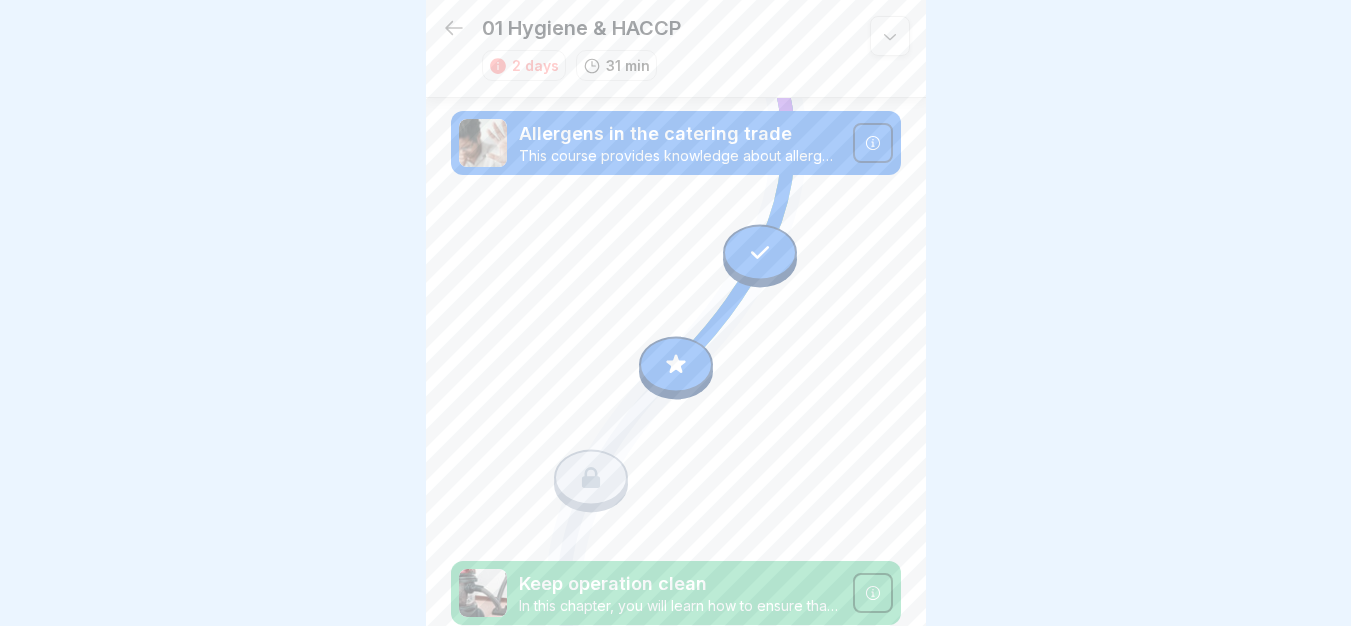 click 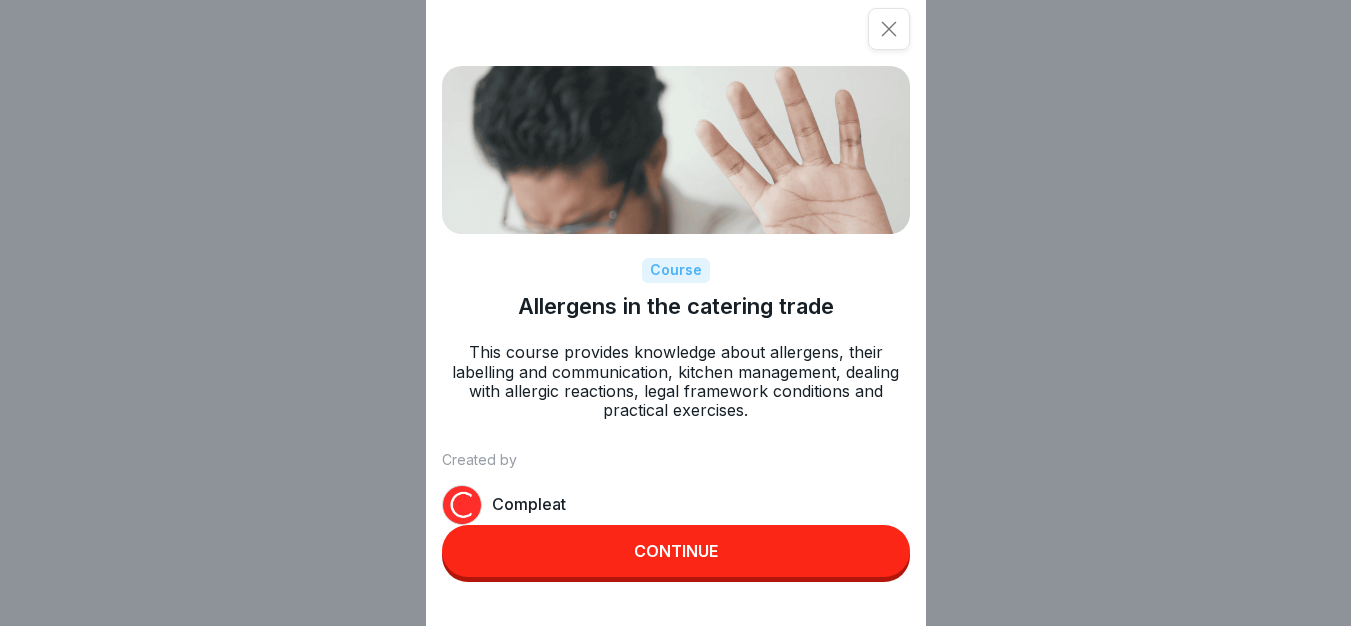 click 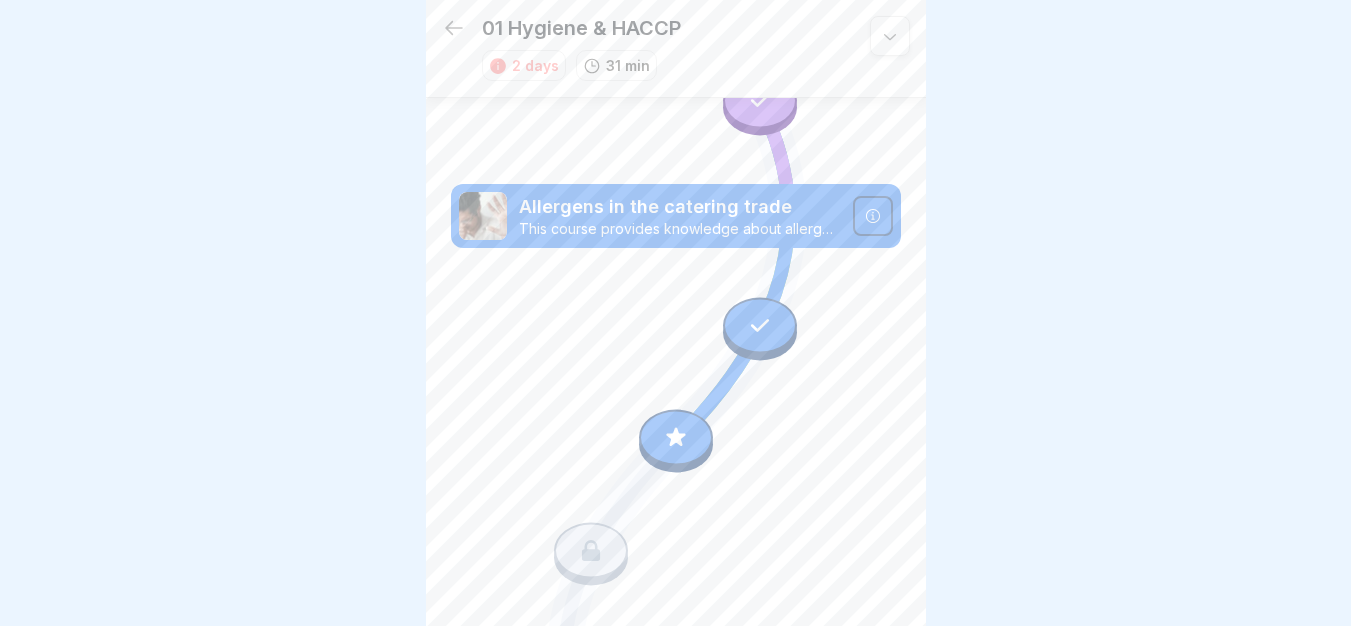 scroll, scrollTop: 133, scrollLeft: 0, axis: vertical 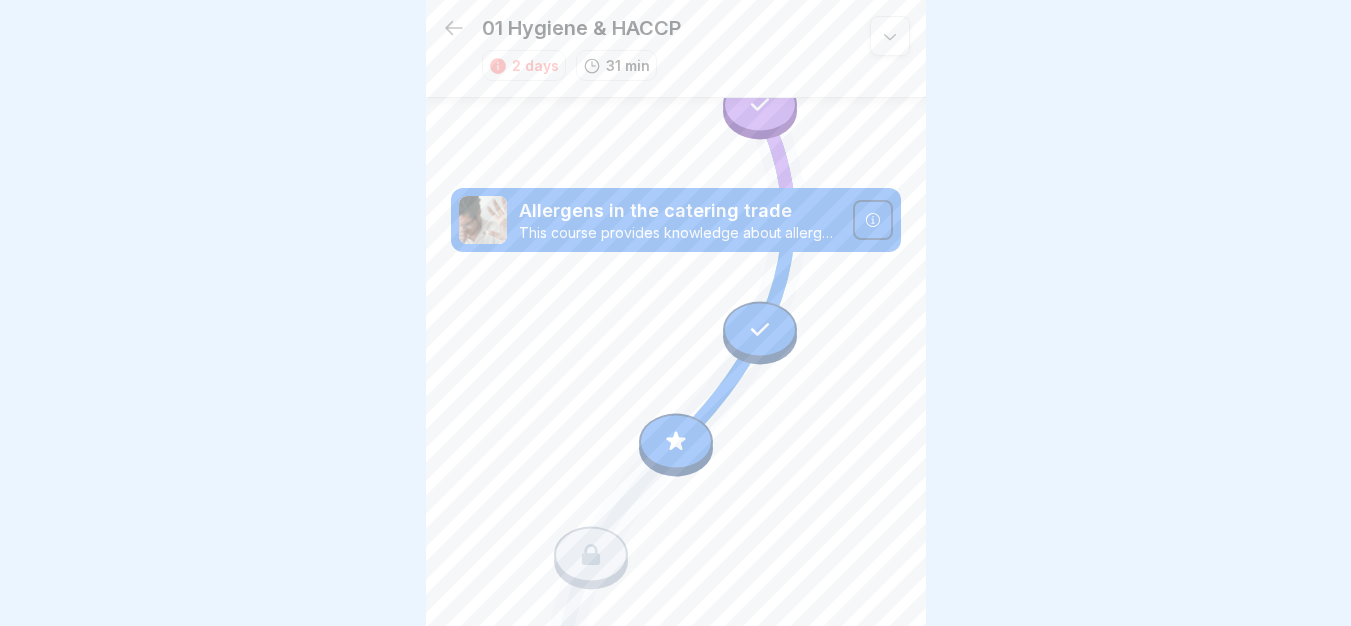 click at bounding box center [873, 220] 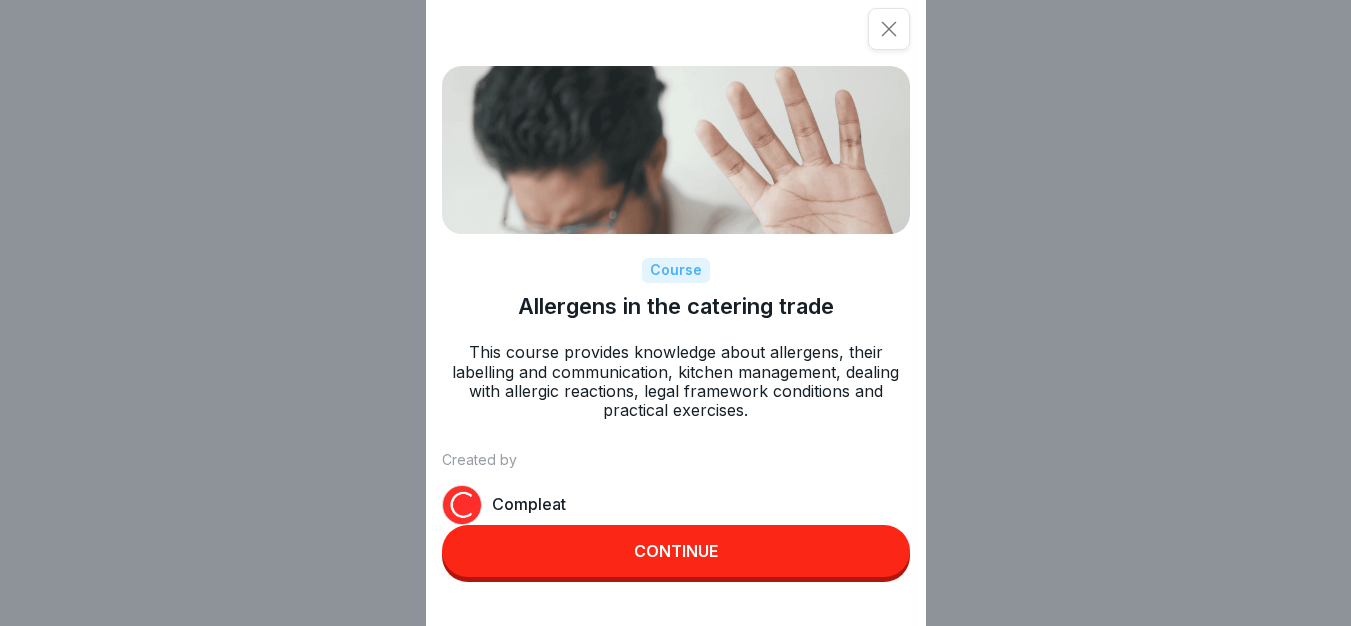 click on "Continue" at bounding box center [676, 551] 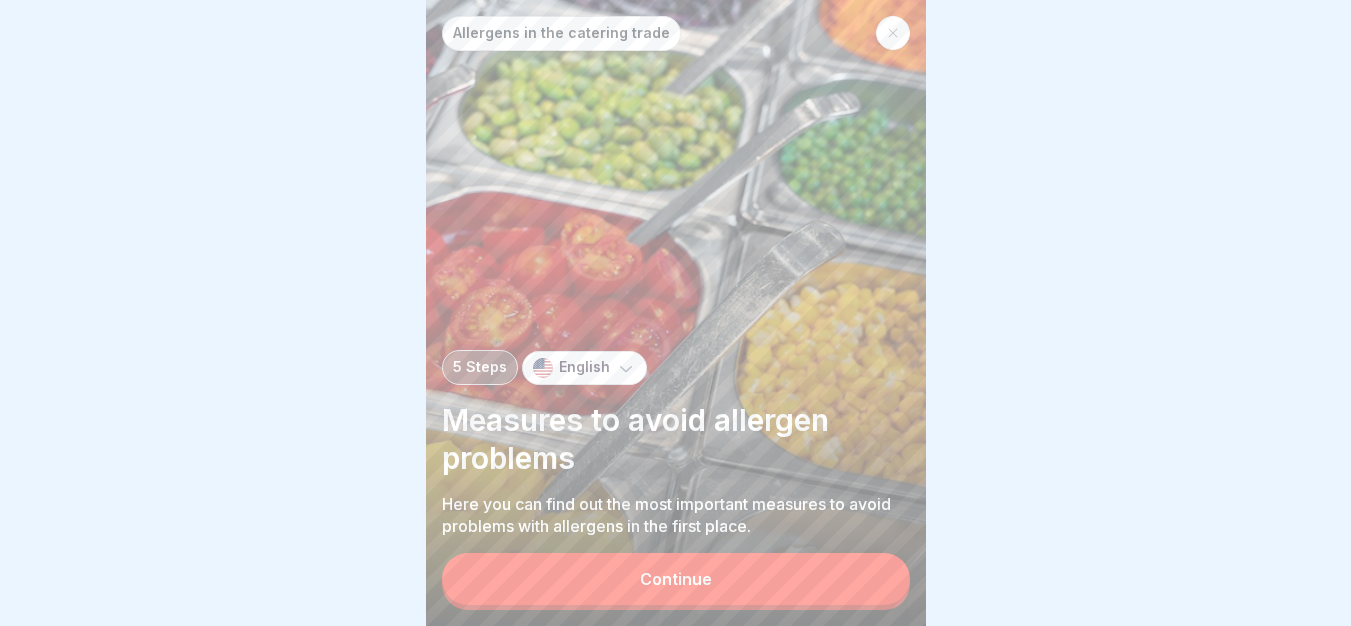 scroll, scrollTop: 0, scrollLeft: 0, axis: both 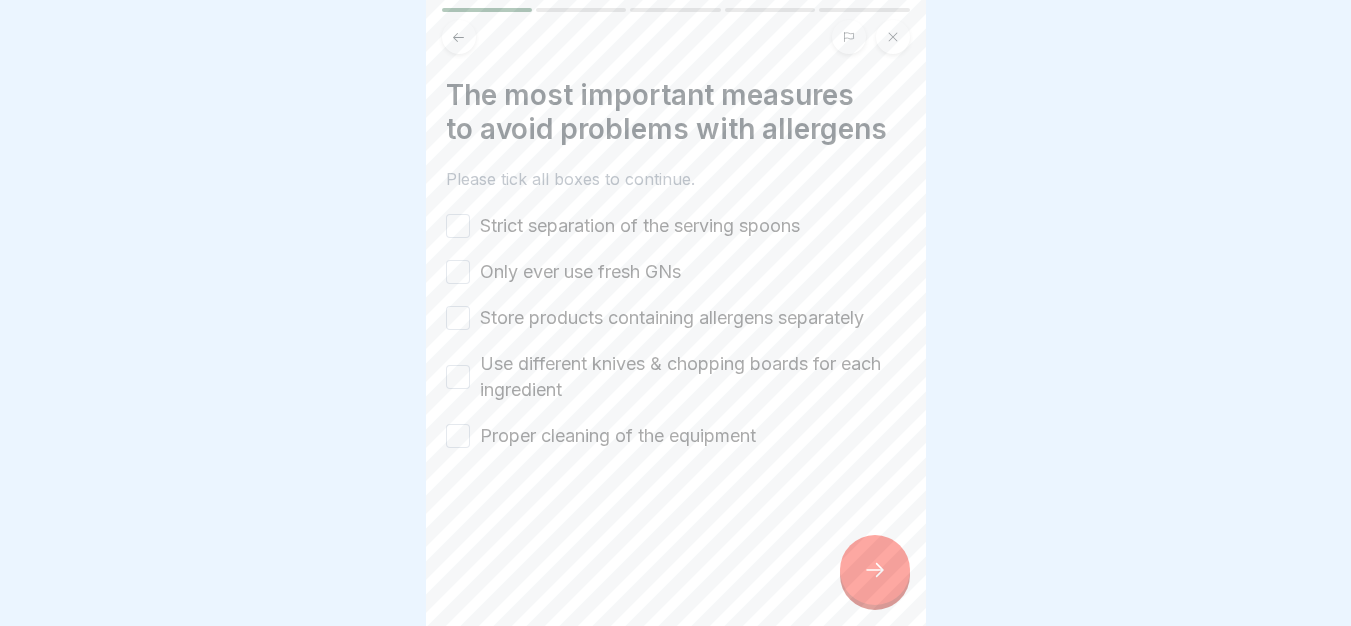 click on "Strict separation of the serving spoons" at bounding box center (458, 226) 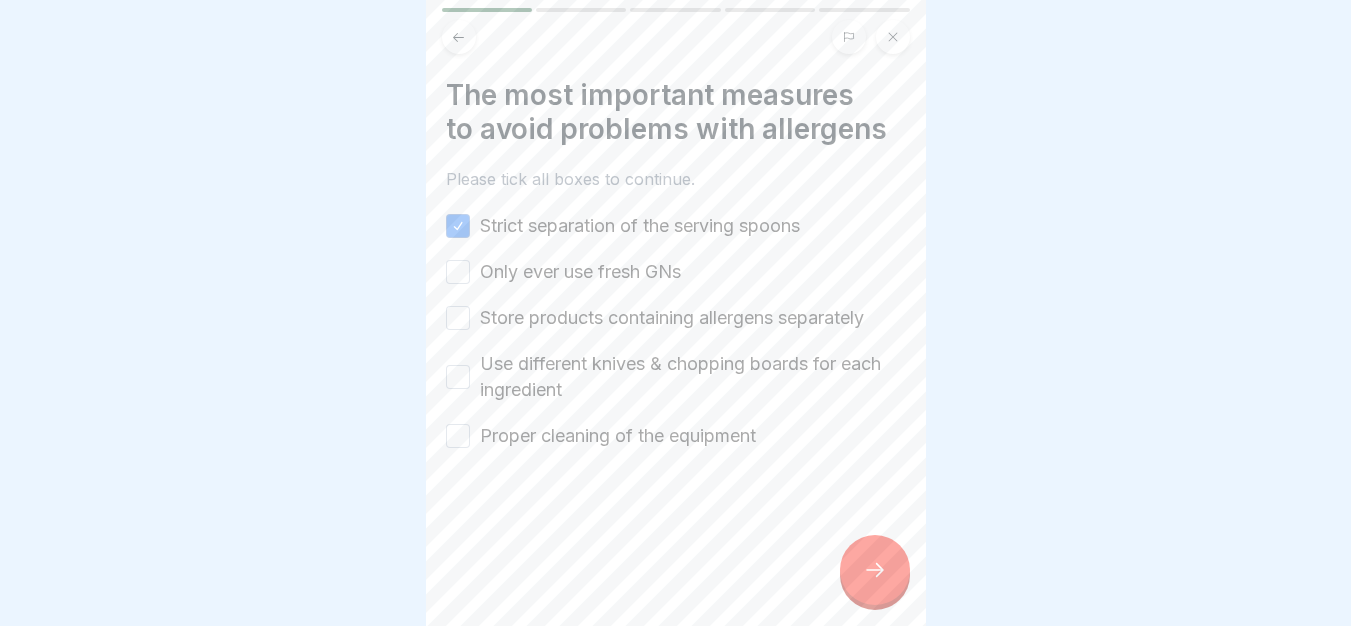 click on "Only ever use fresh GNs" at bounding box center [458, 272] 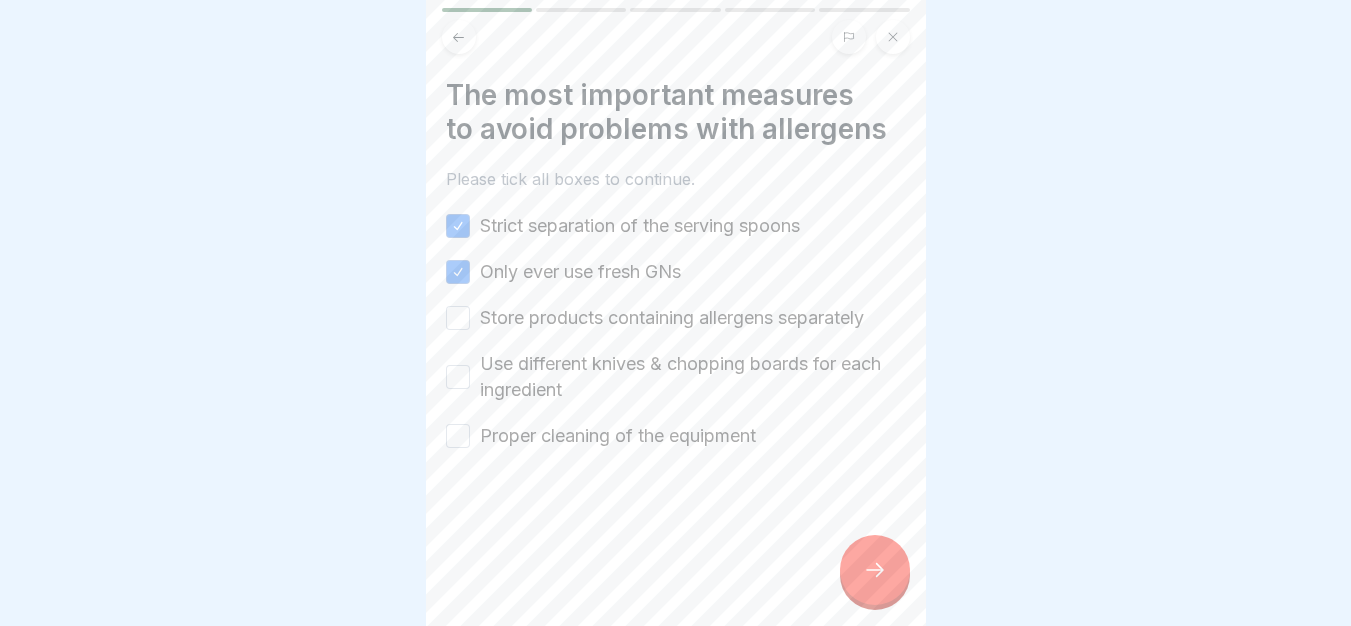 click on "Store products containing allergens separately" at bounding box center [458, 318] 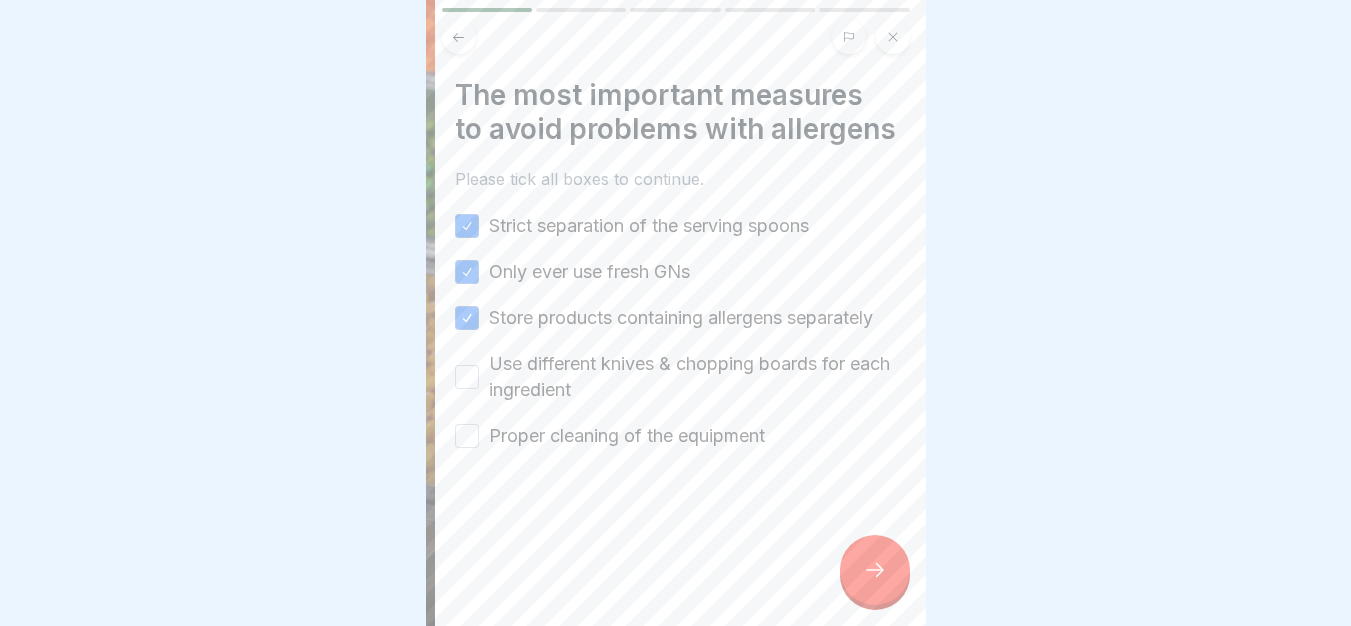 click on "Use different knives & chopping boards for each ingredient" at bounding box center (702, 377) 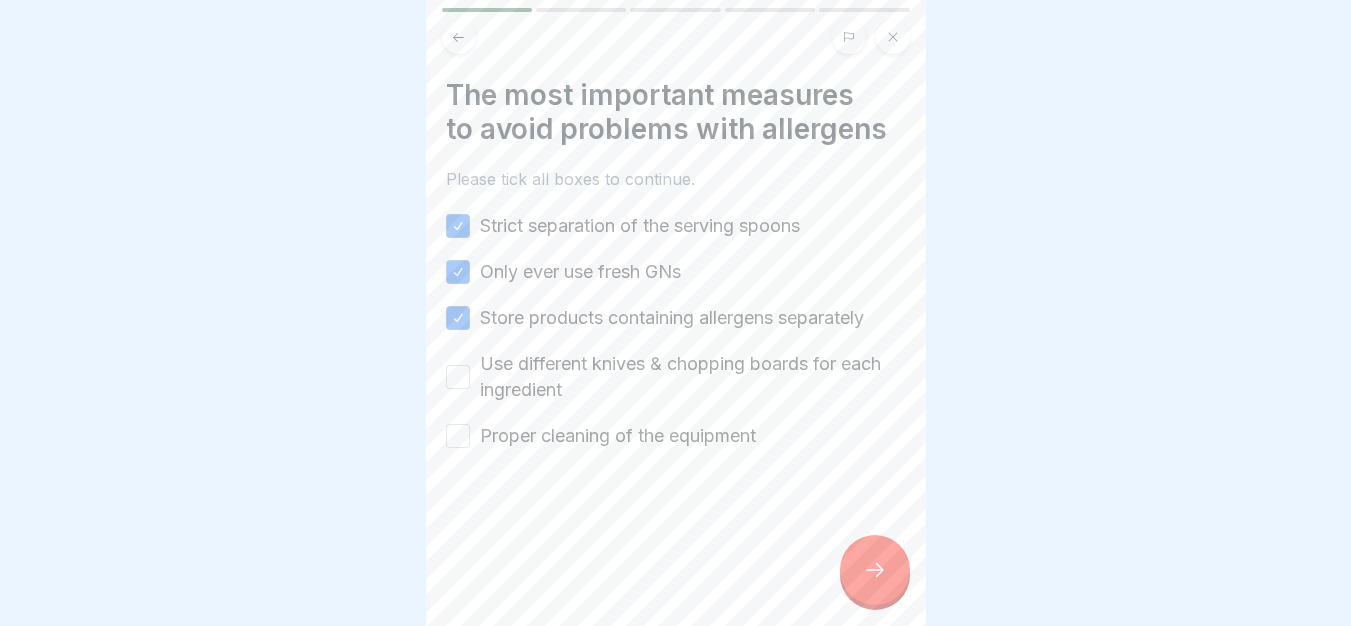 click on "Use different knives & chopping boards for each ingredient" at bounding box center [458, 377] 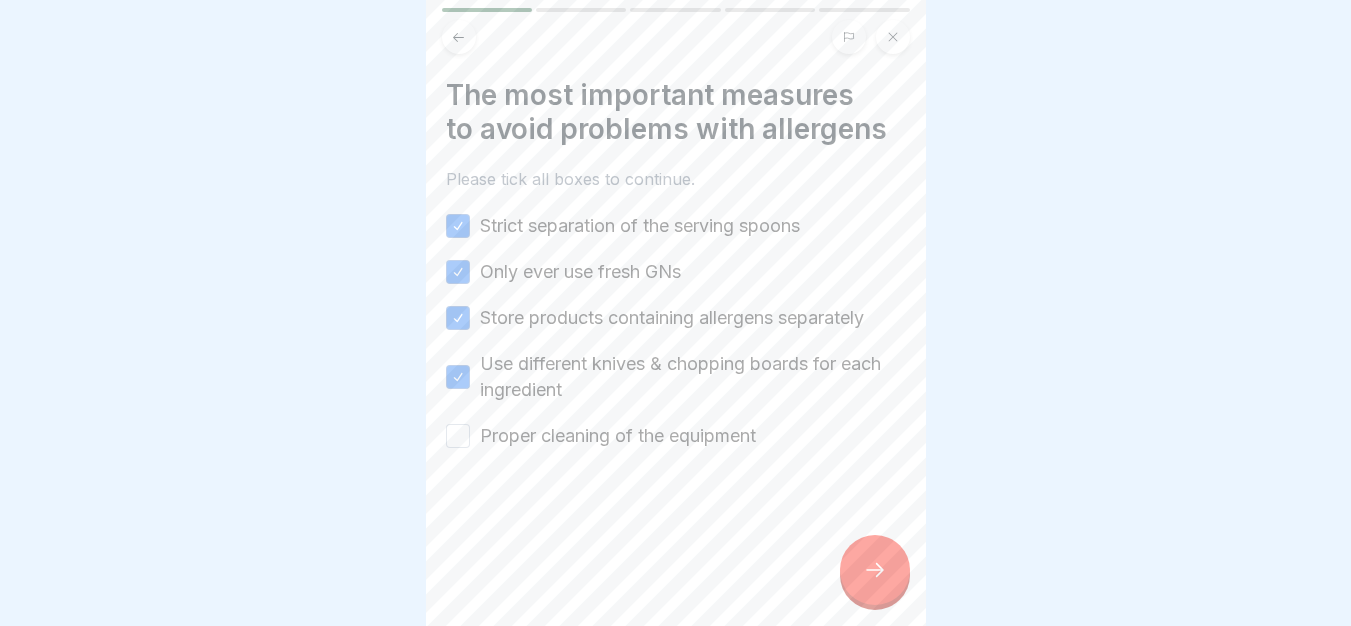 click on "Proper cleaning of the equipment" at bounding box center (458, 436) 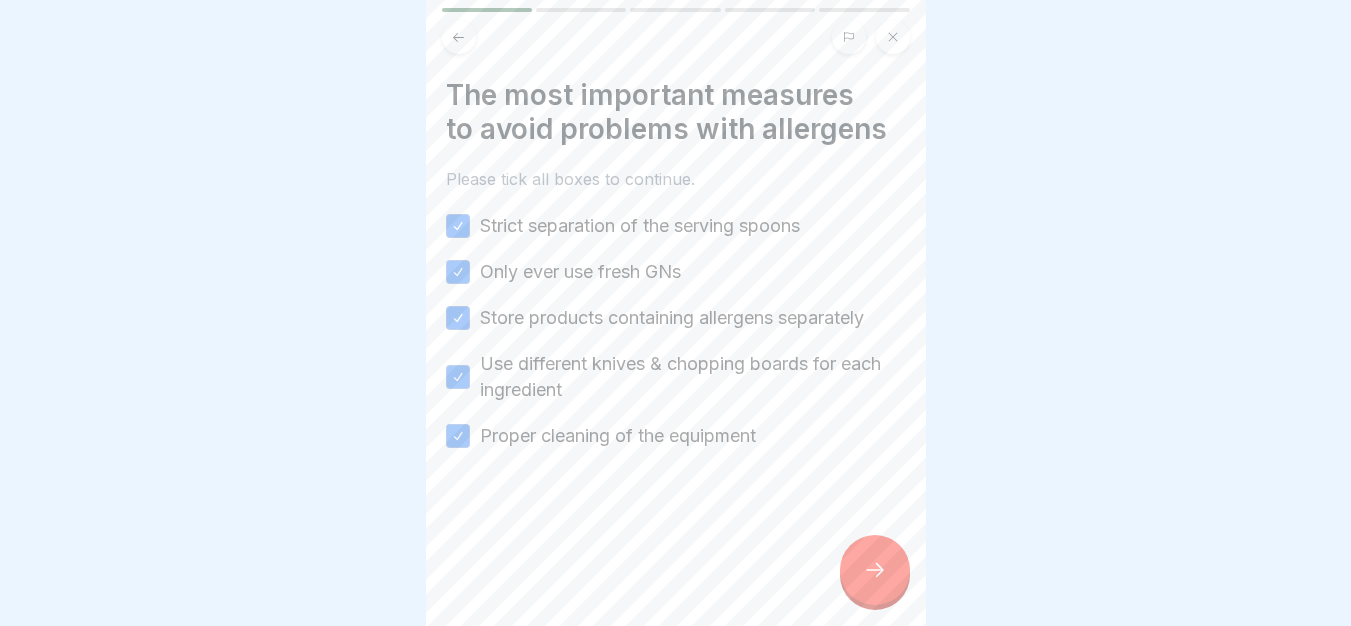 click 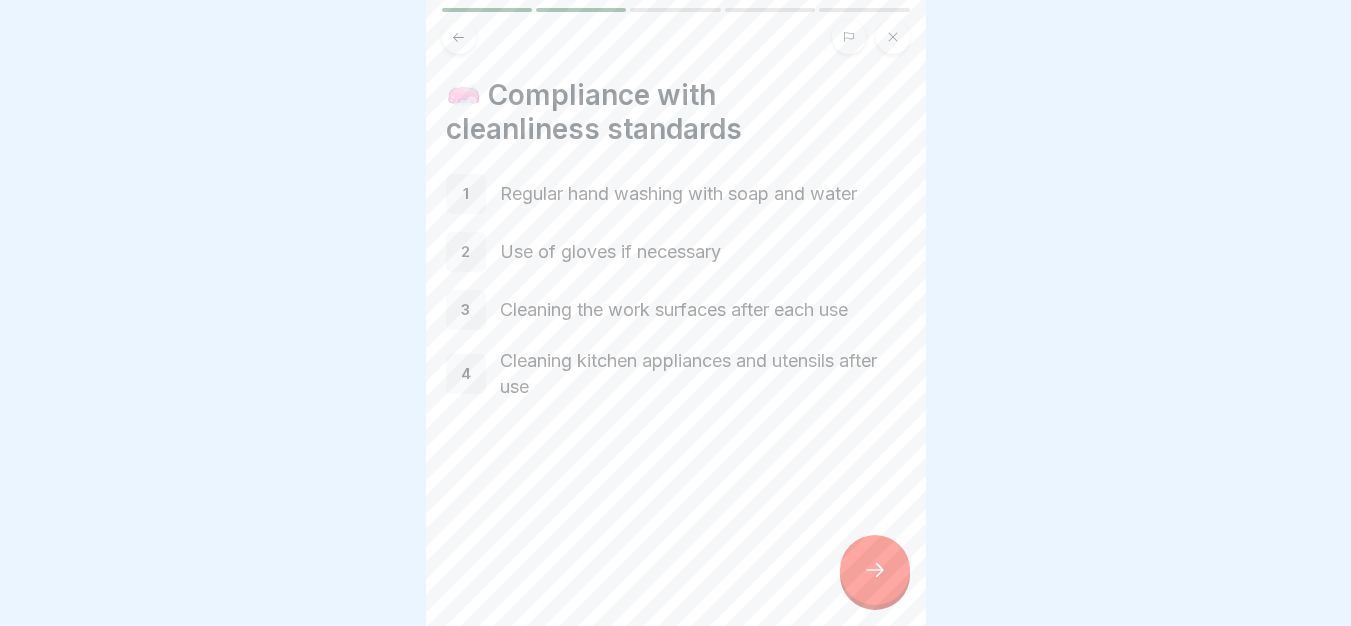 click 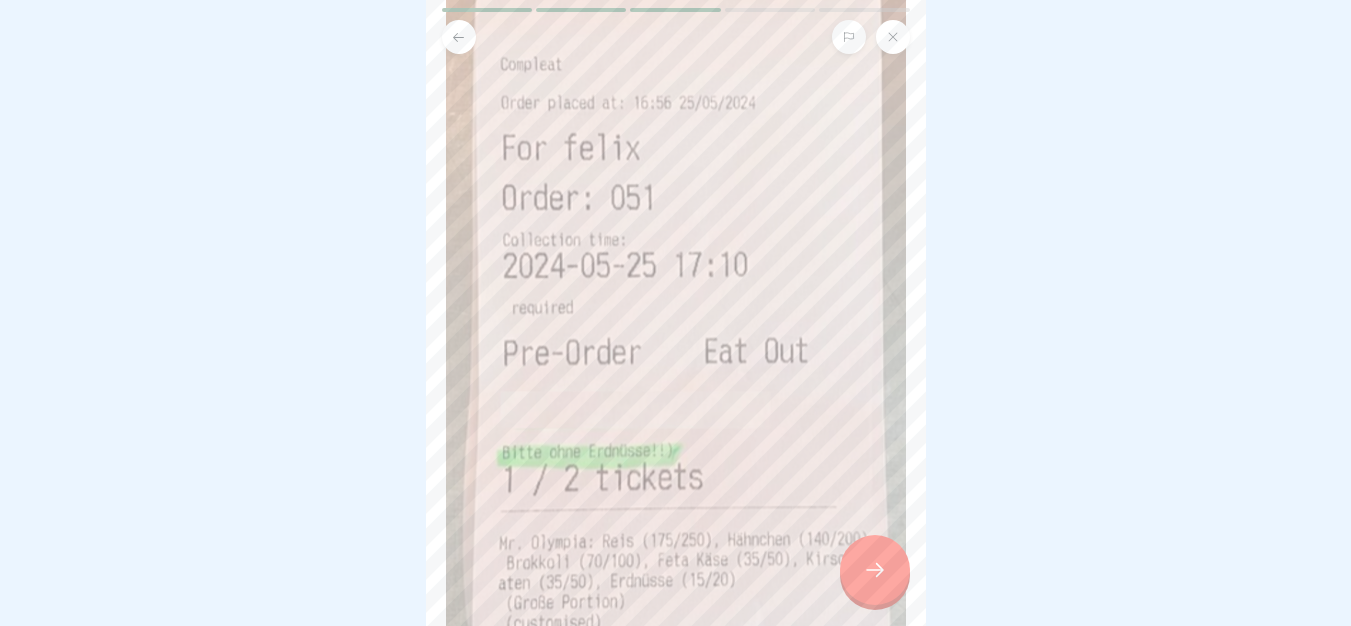 scroll, scrollTop: 345, scrollLeft: 0, axis: vertical 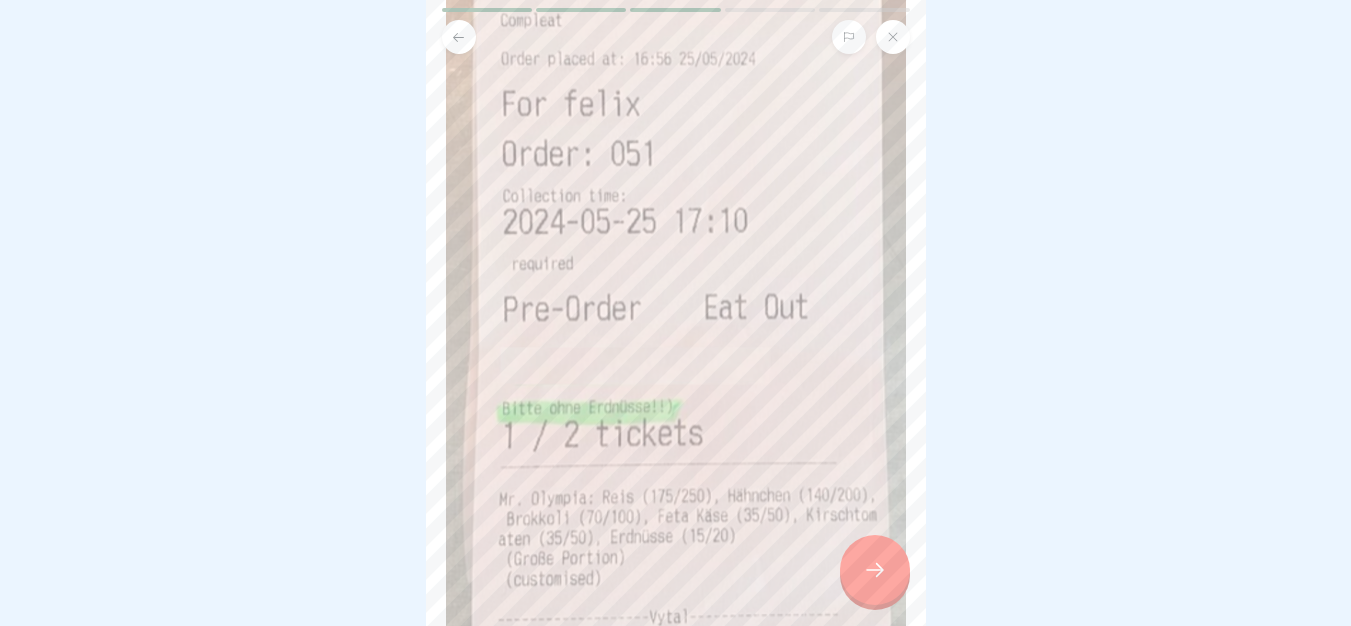 click 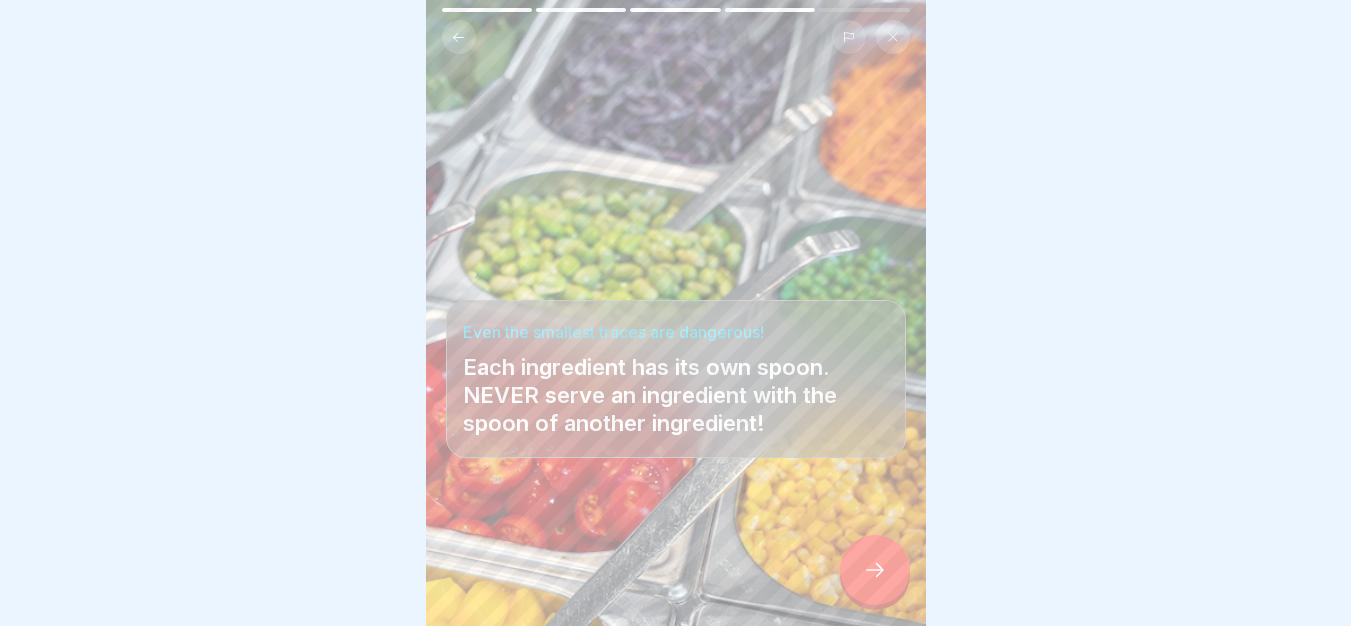 click at bounding box center [875, 570] 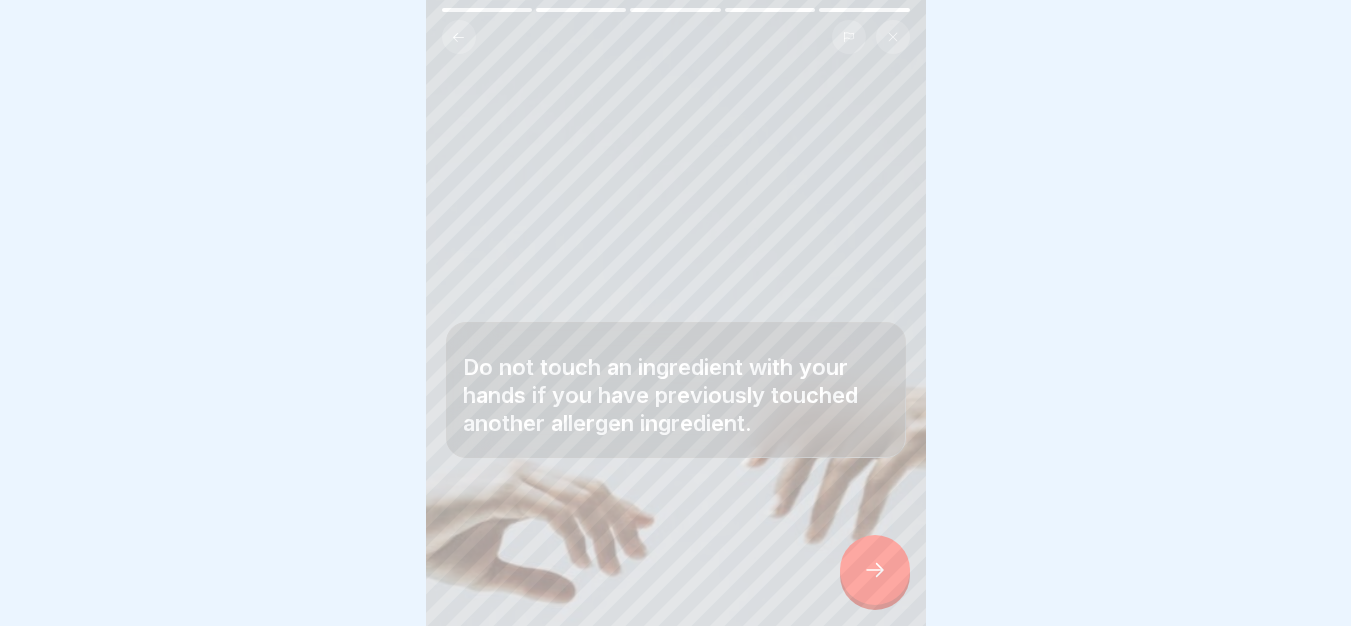 click 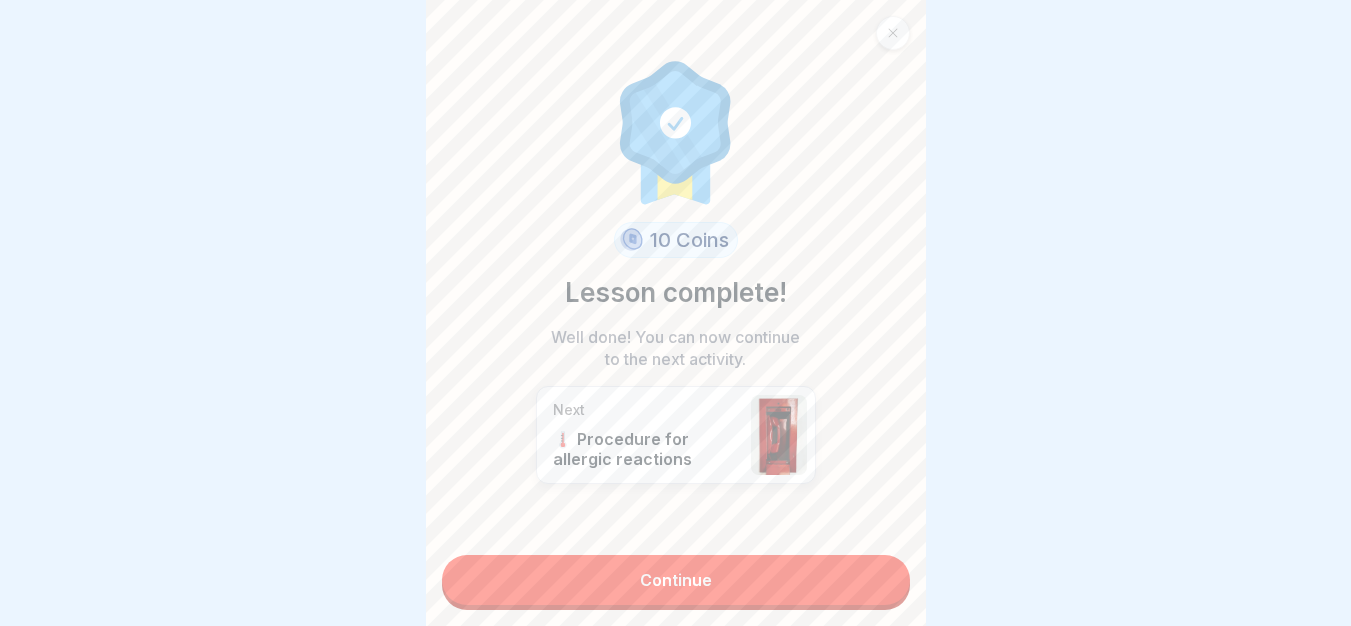 click on "Continue" at bounding box center (676, 580) 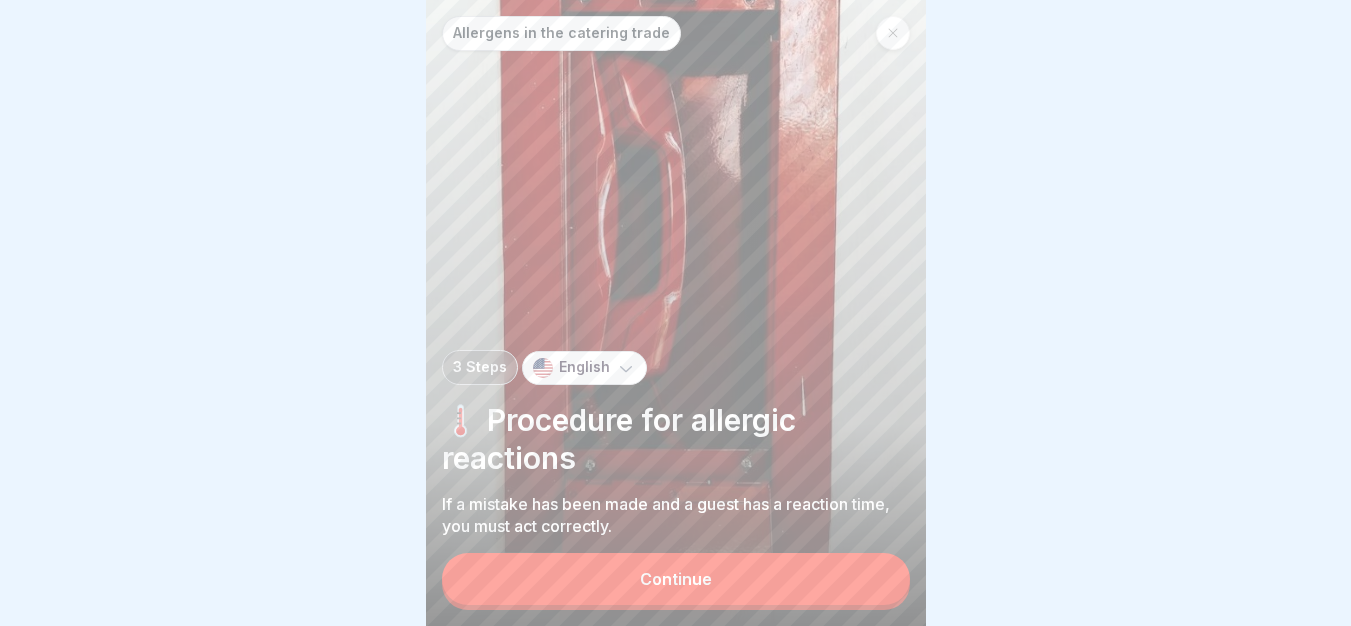 click on "English" at bounding box center (584, 367) 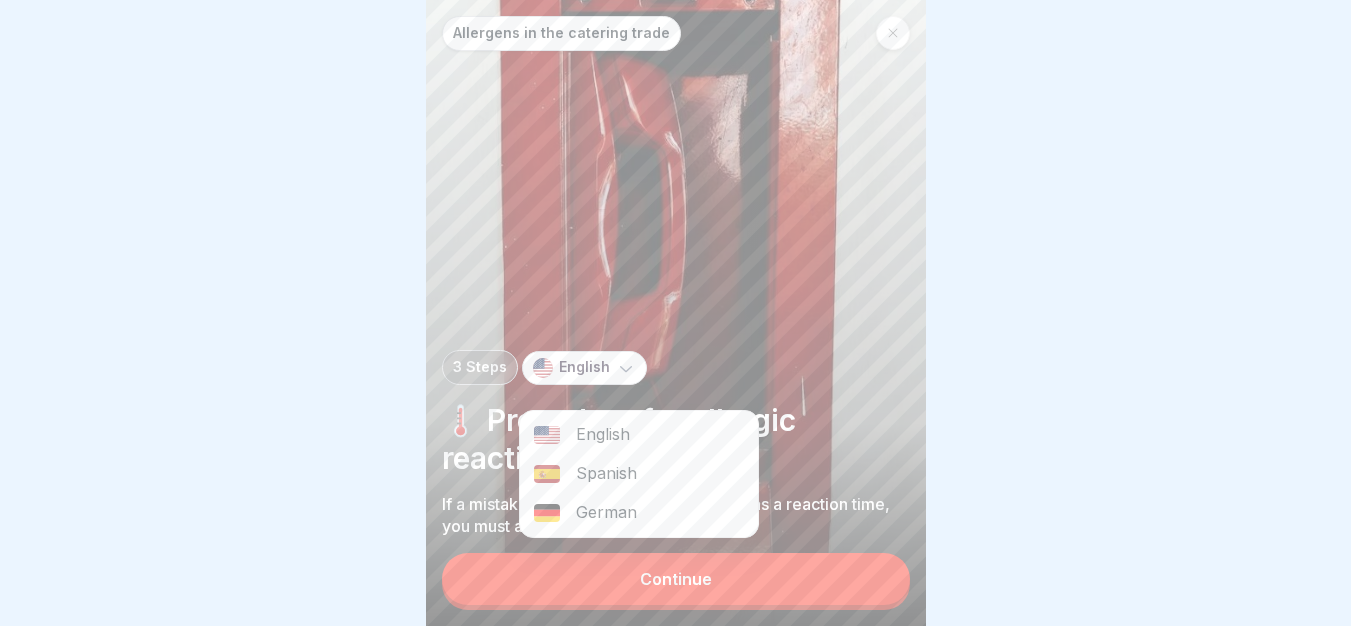 click on "English" at bounding box center [584, 367] 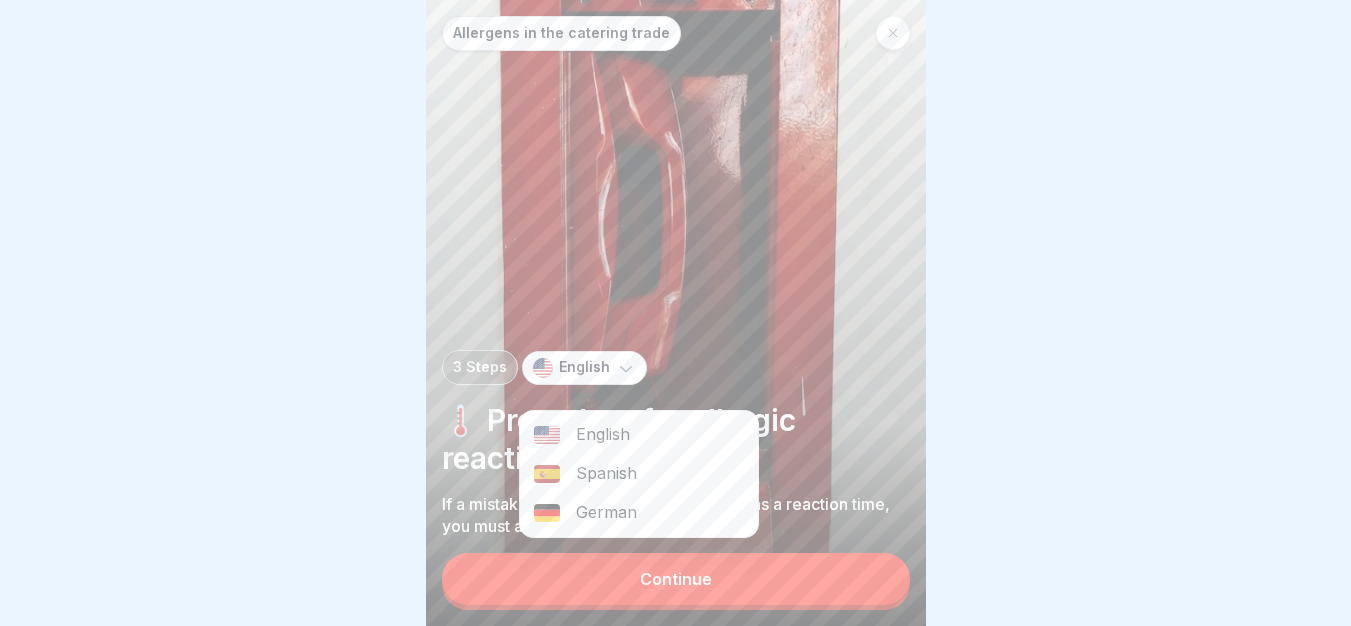 click on "Allergens in the catering trade 3 Steps English English Spanish German 🌡️ Procedure for allergic reactions If a mistake has been made and a guest has a reaction time, you must act correctly. Continue" at bounding box center (676, 313) 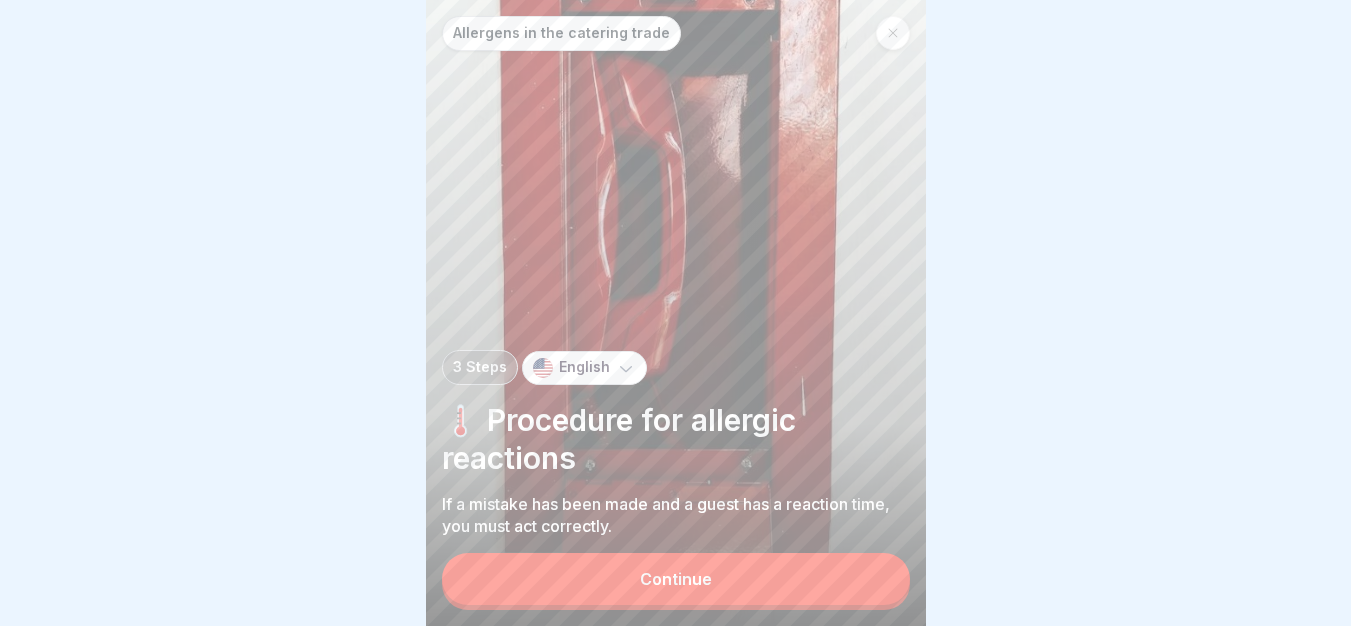 click on "Continue" at bounding box center [676, 579] 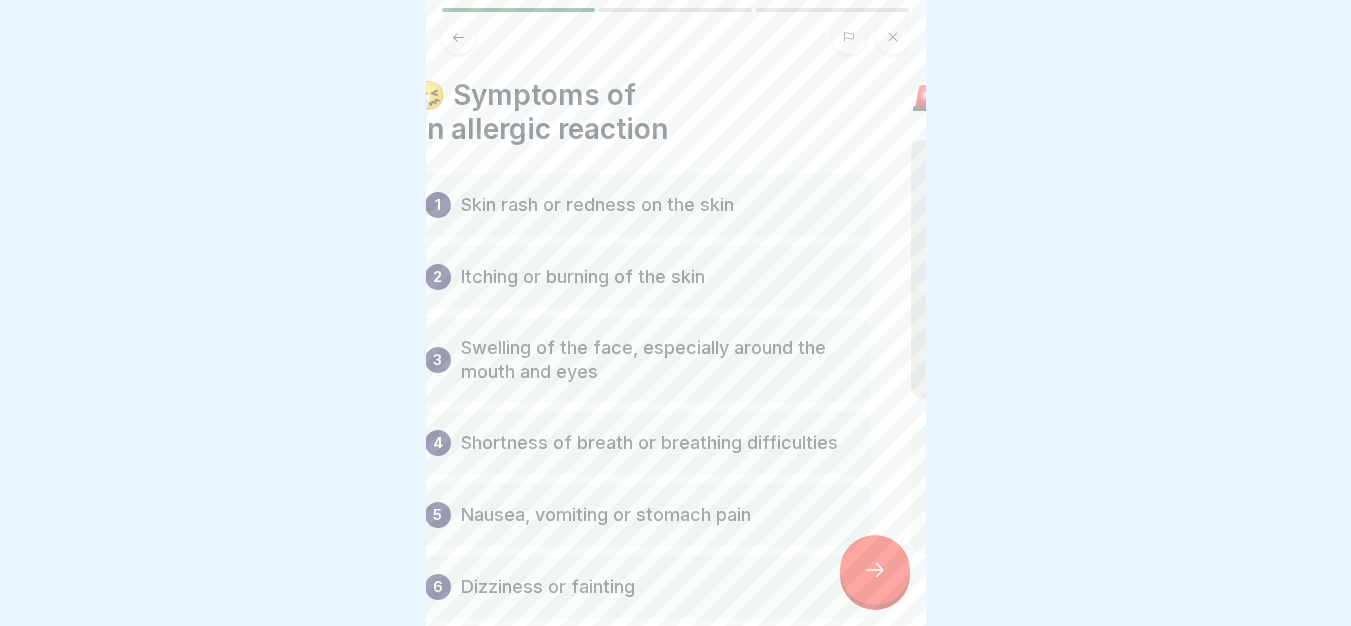 click on "6 Dizziness or fainting" at bounding box center (641, 587) 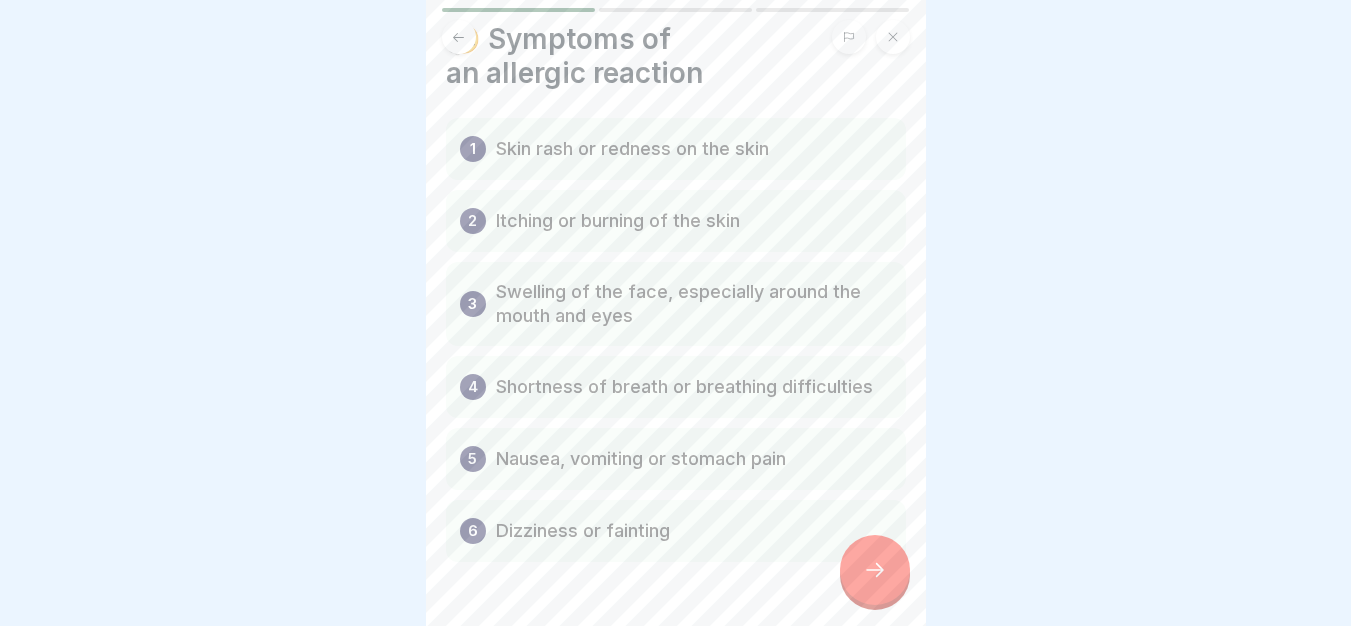 scroll, scrollTop: 54, scrollLeft: 0, axis: vertical 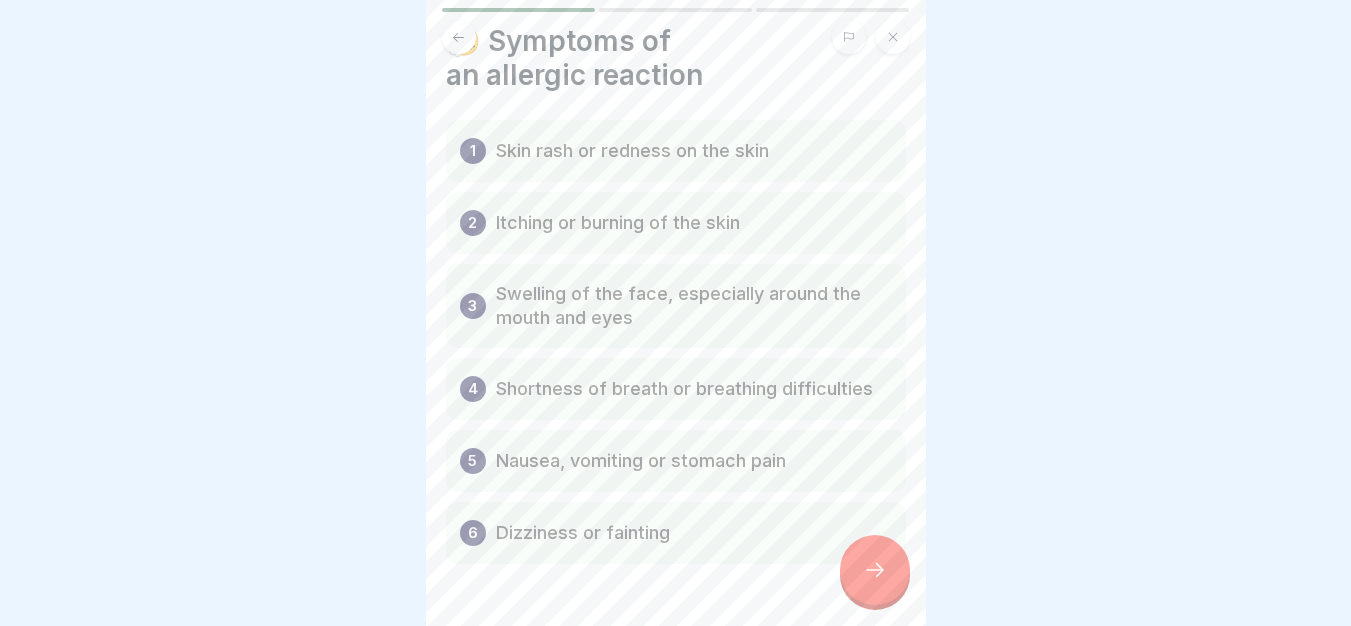 click 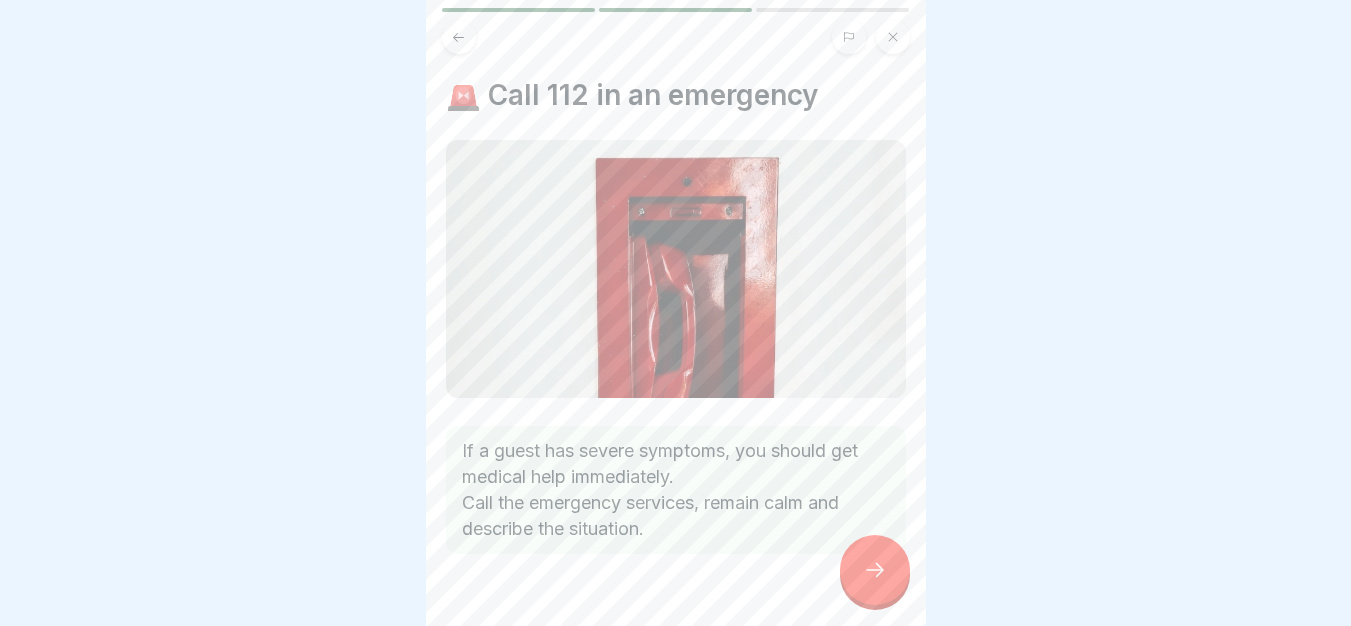 scroll, scrollTop: 40, scrollLeft: 0, axis: vertical 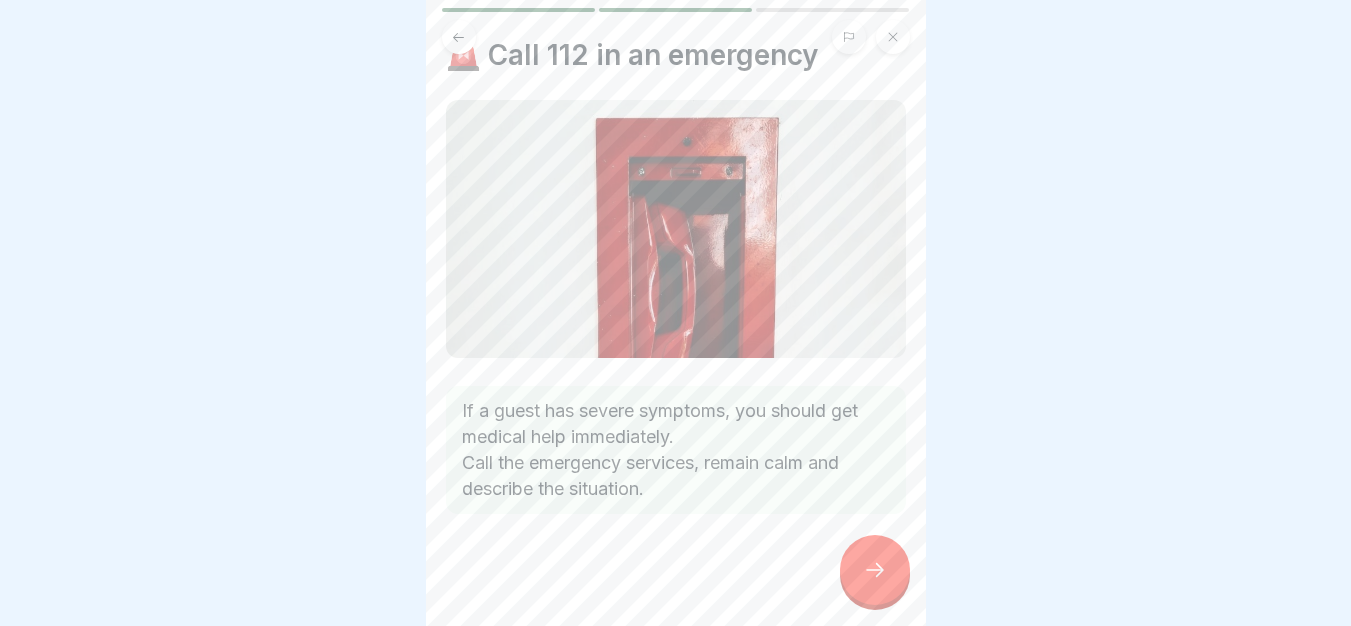 click 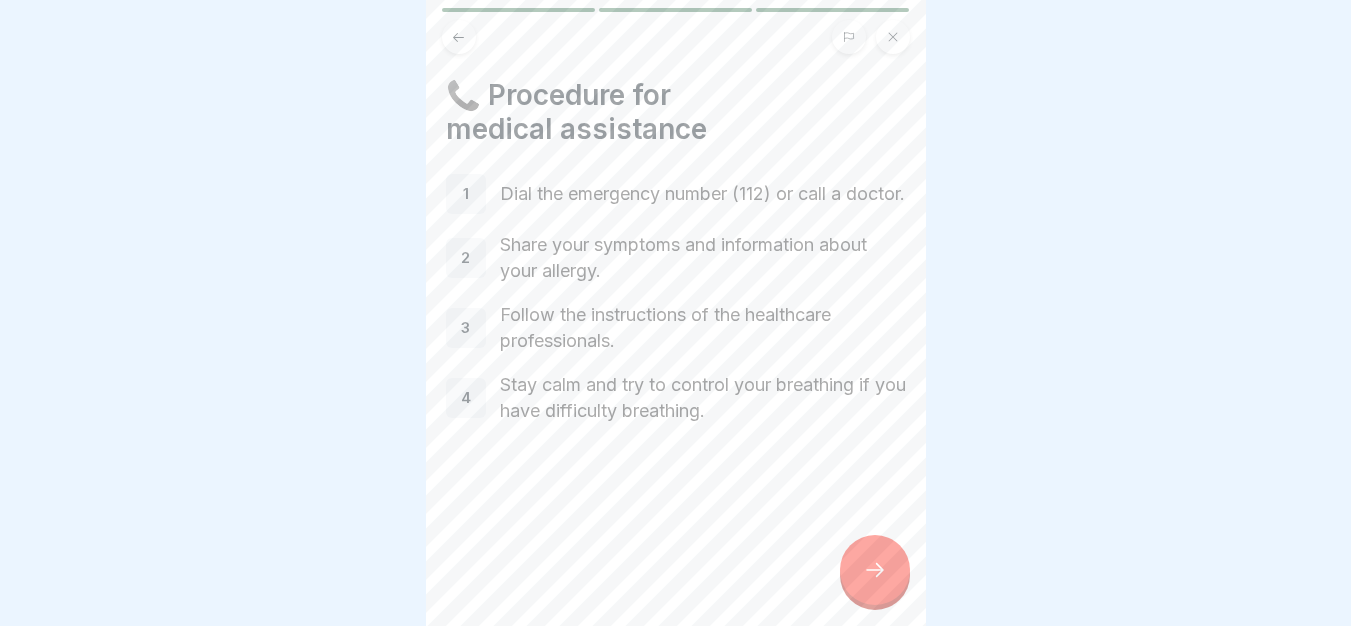 click at bounding box center [875, 570] 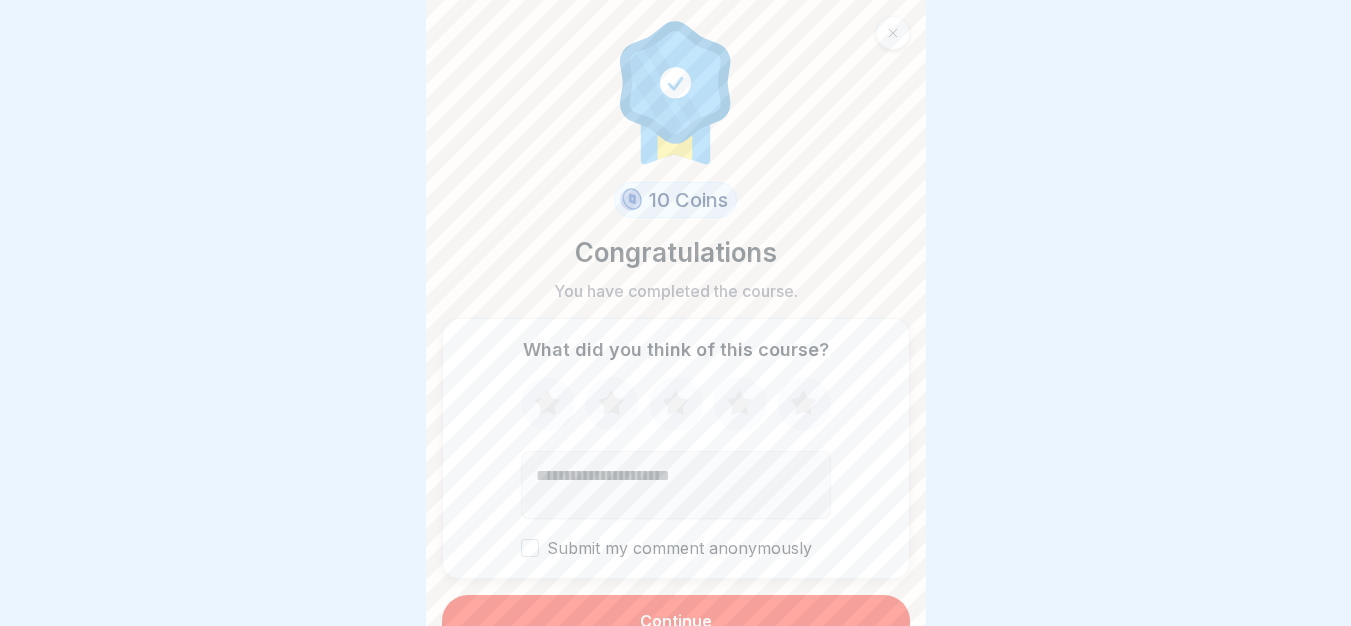 click 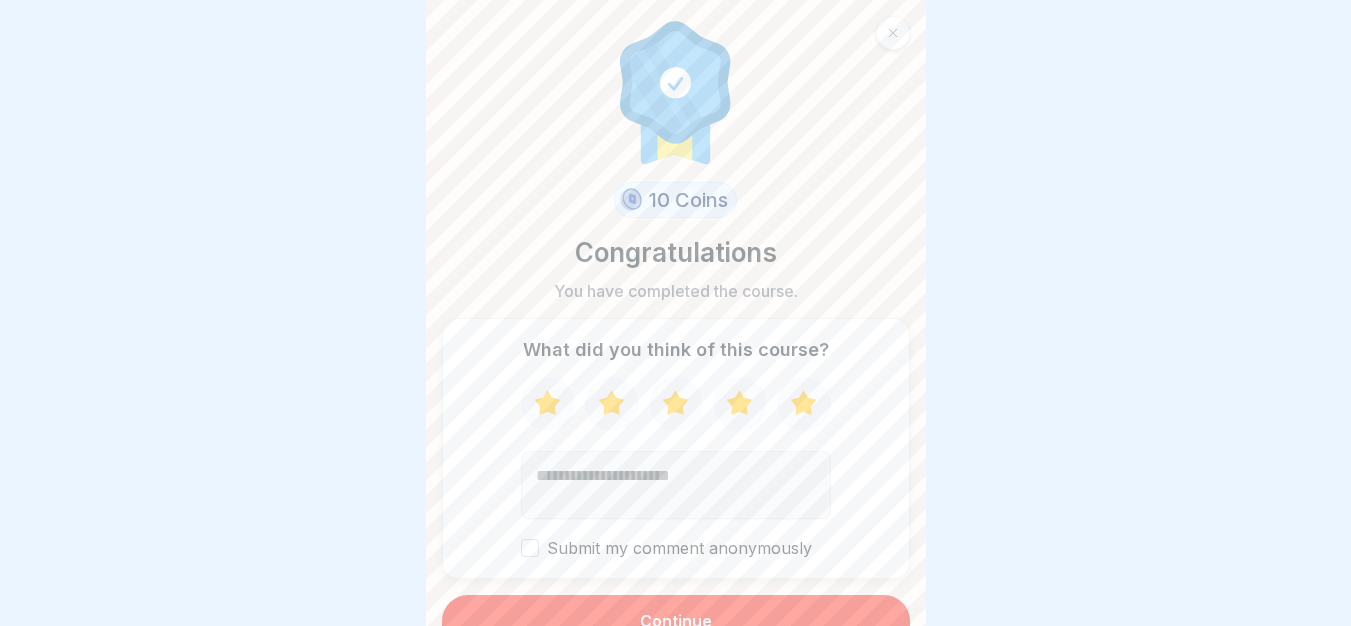 click on "Continue" at bounding box center (676, 621) 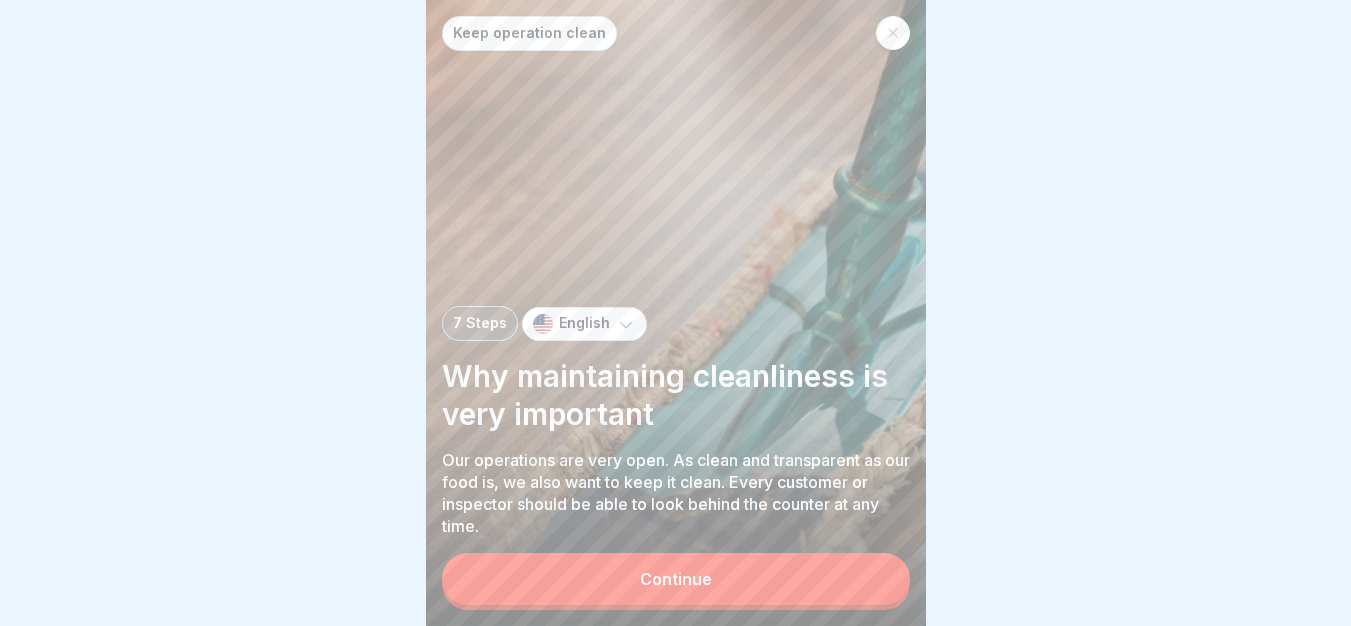 click at bounding box center [893, 33] 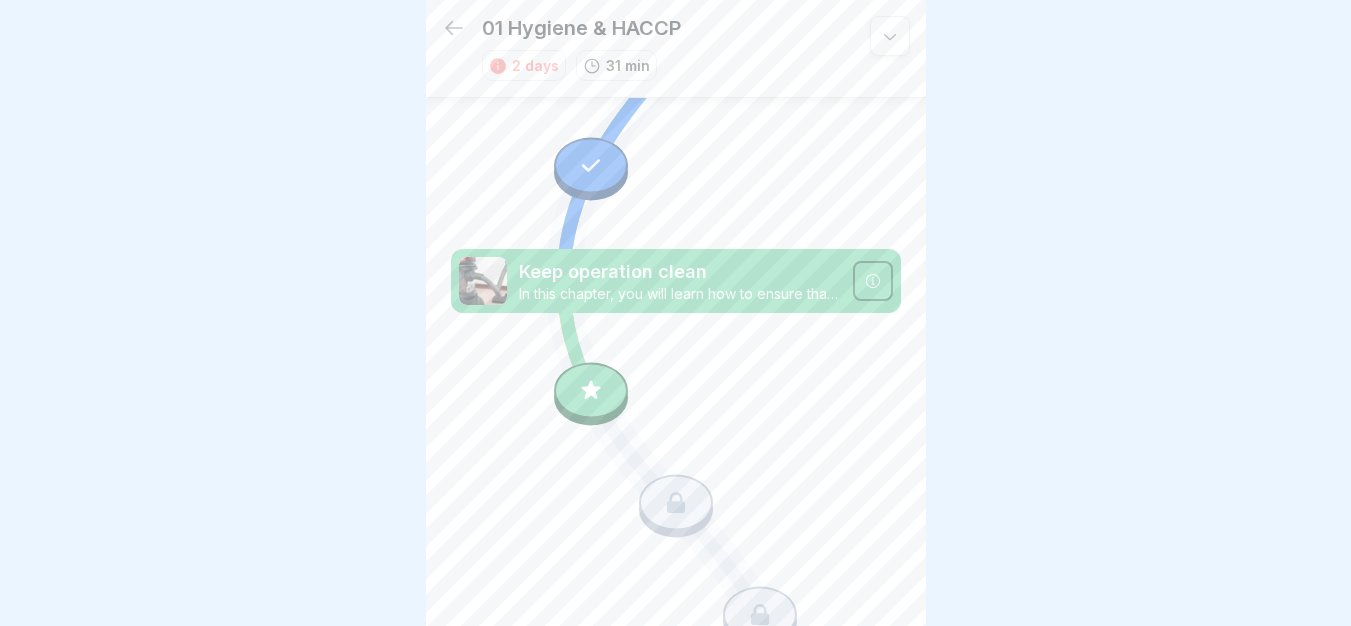 scroll, scrollTop: 571, scrollLeft: 0, axis: vertical 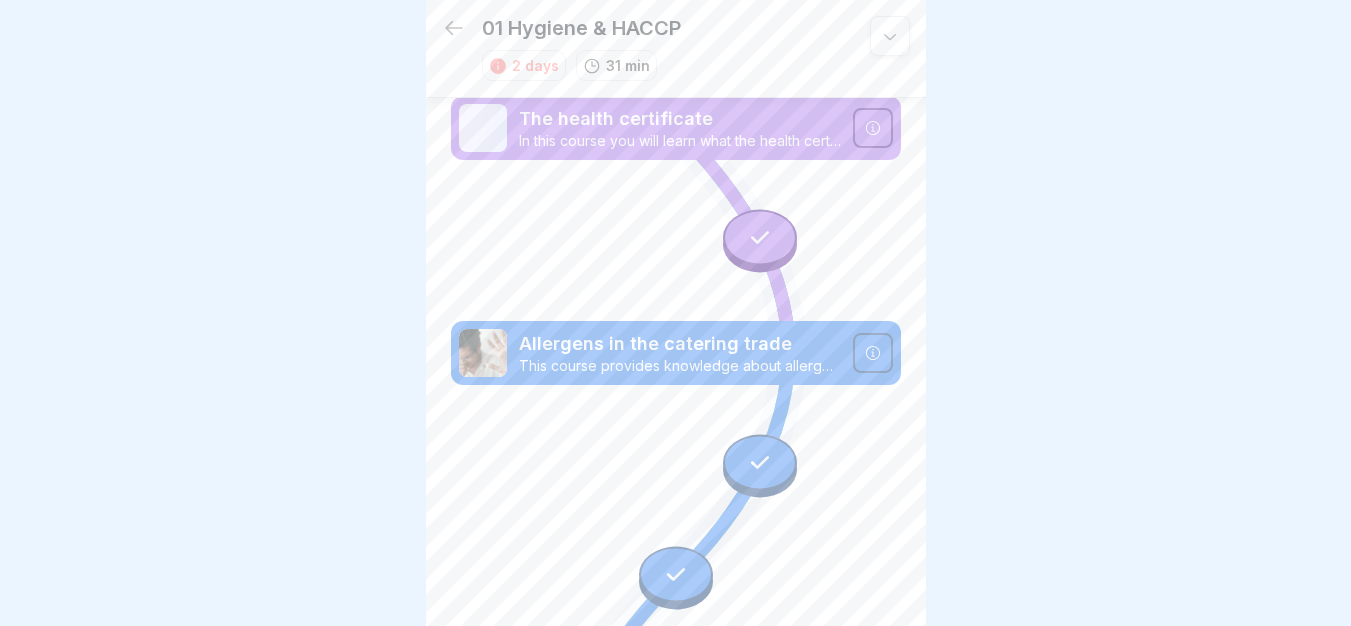click 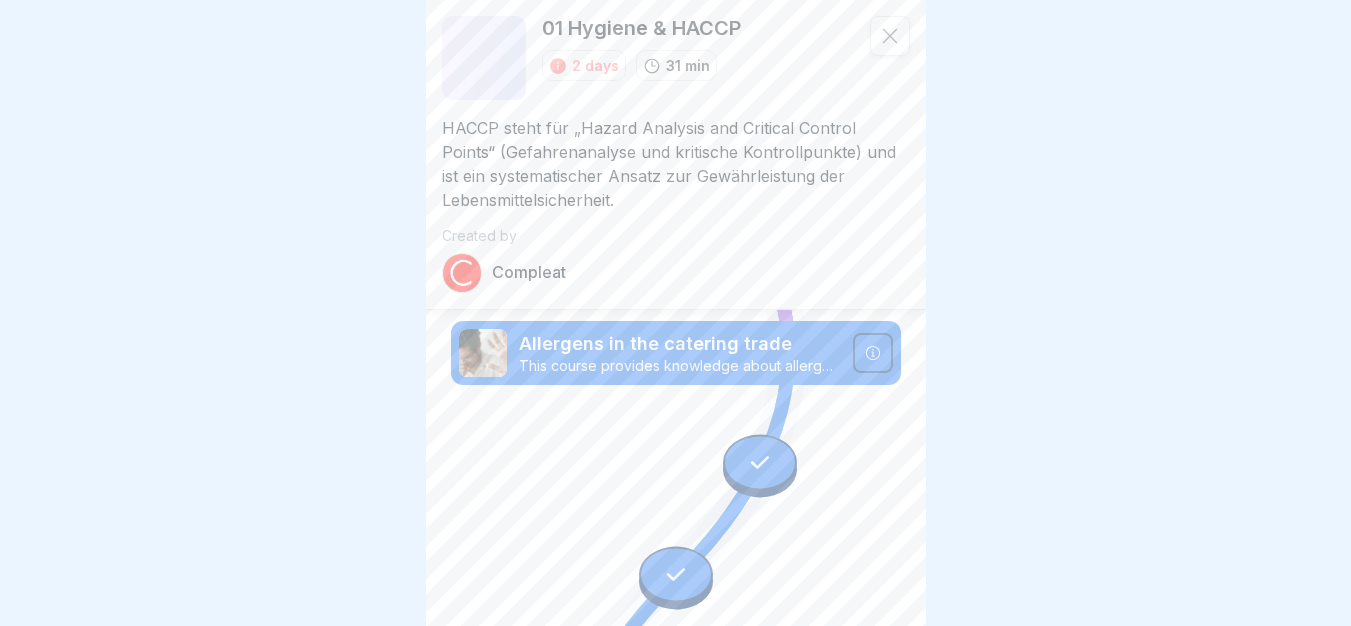 click 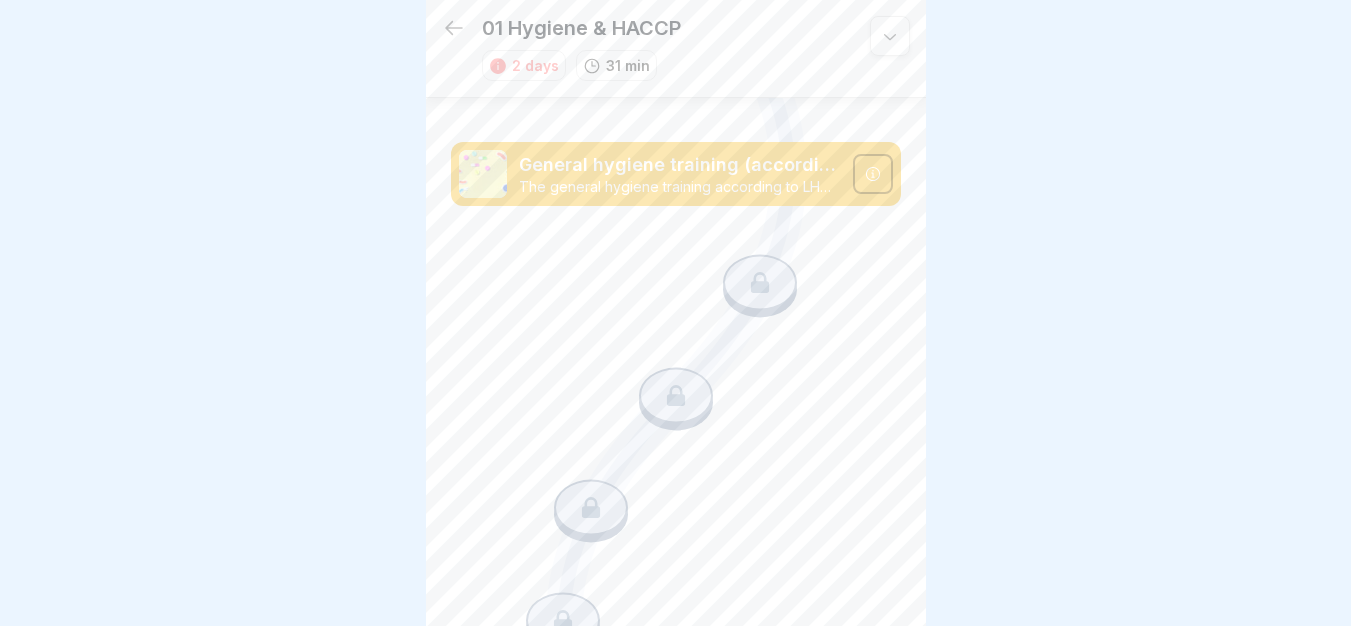 scroll, scrollTop: 1025, scrollLeft: 0, axis: vertical 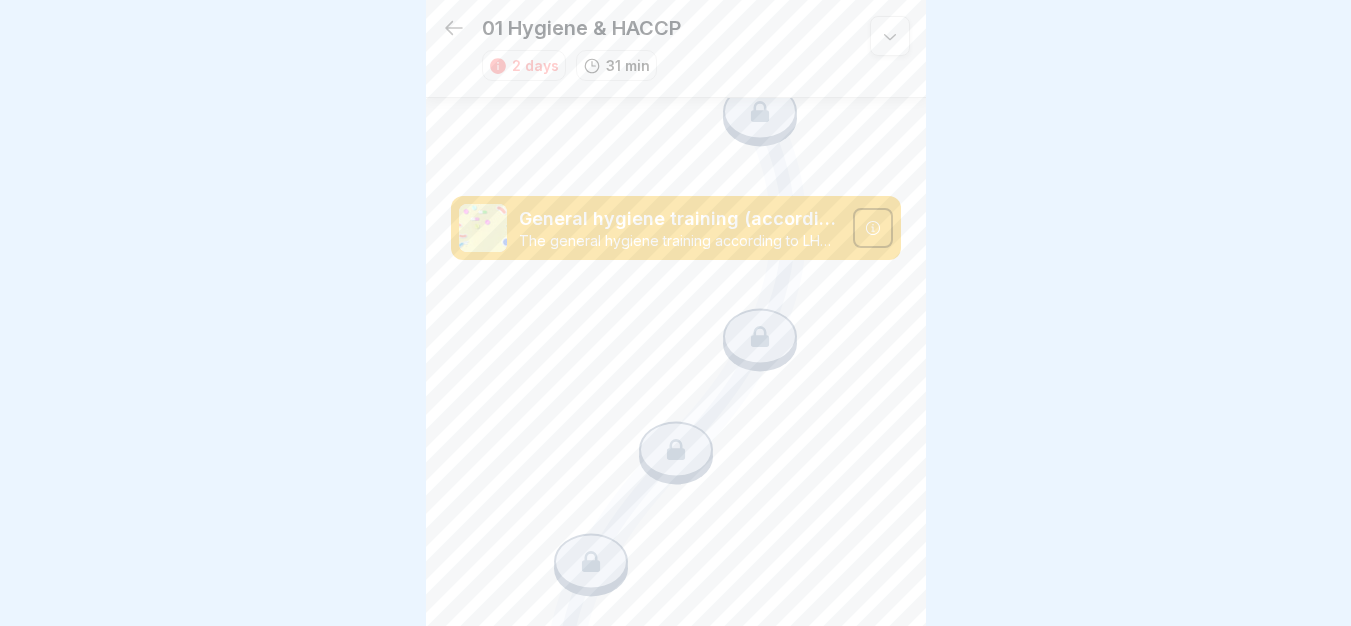 click at bounding box center (675, 313) 